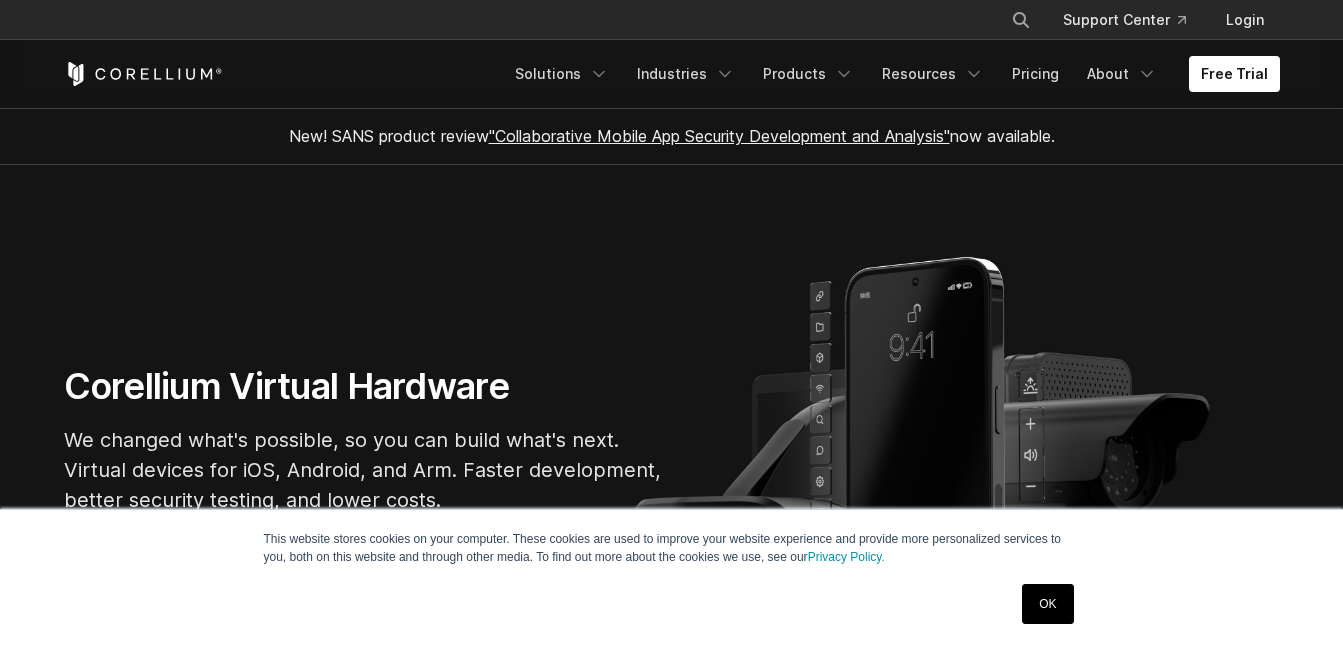 scroll, scrollTop: 0, scrollLeft: 0, axis: both 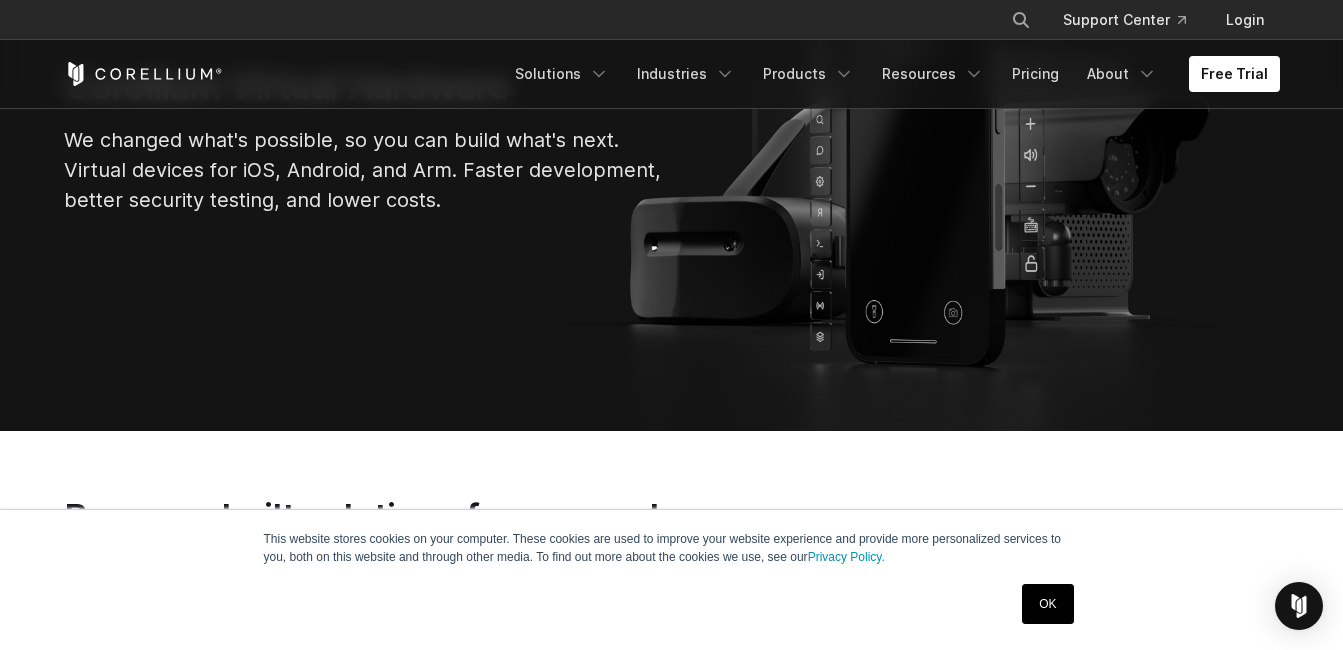 click on "OK" at bounding box center (1047, 604) 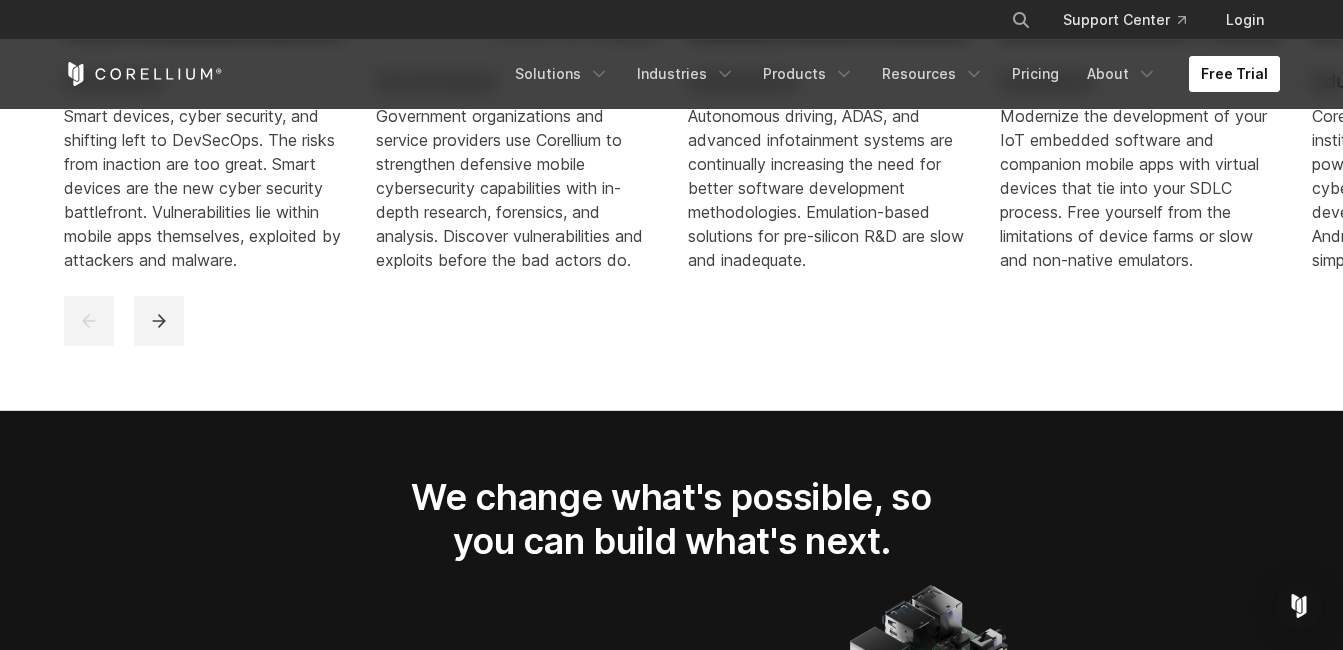 scroll, scrollTop: 1900, scrollLeft: 0, axis: vertical 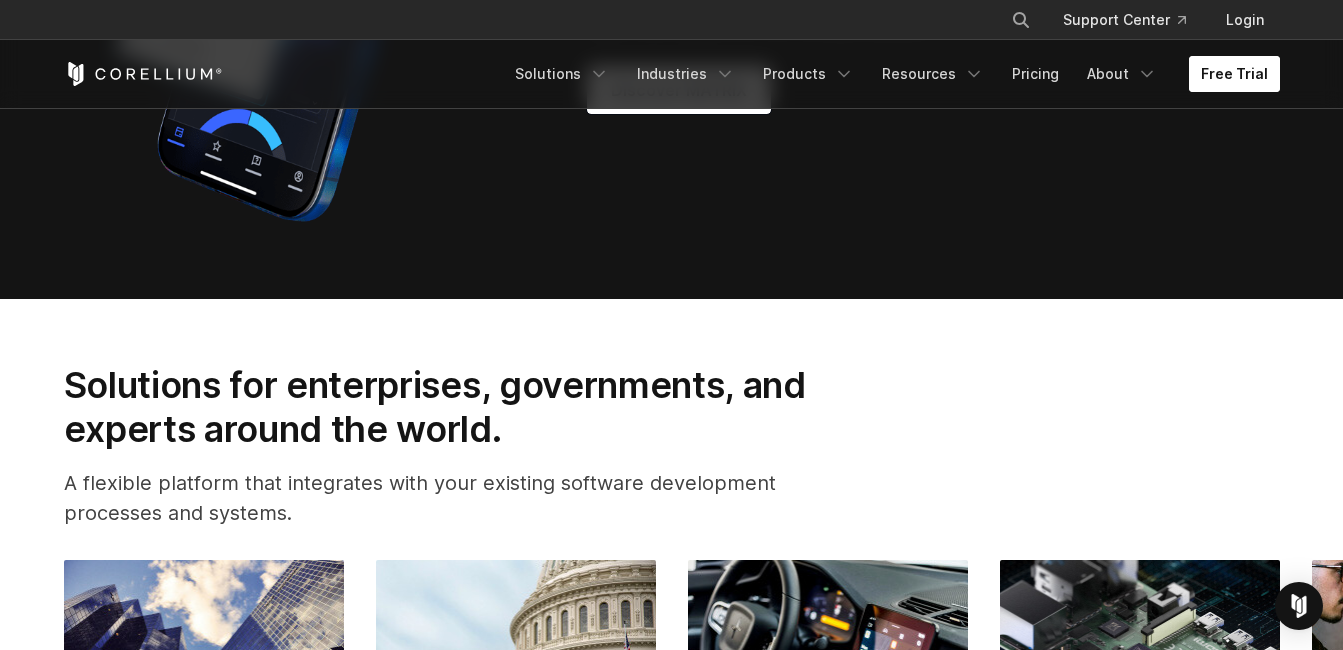 click on "Free Trial" at bounding box center [1234, 74] 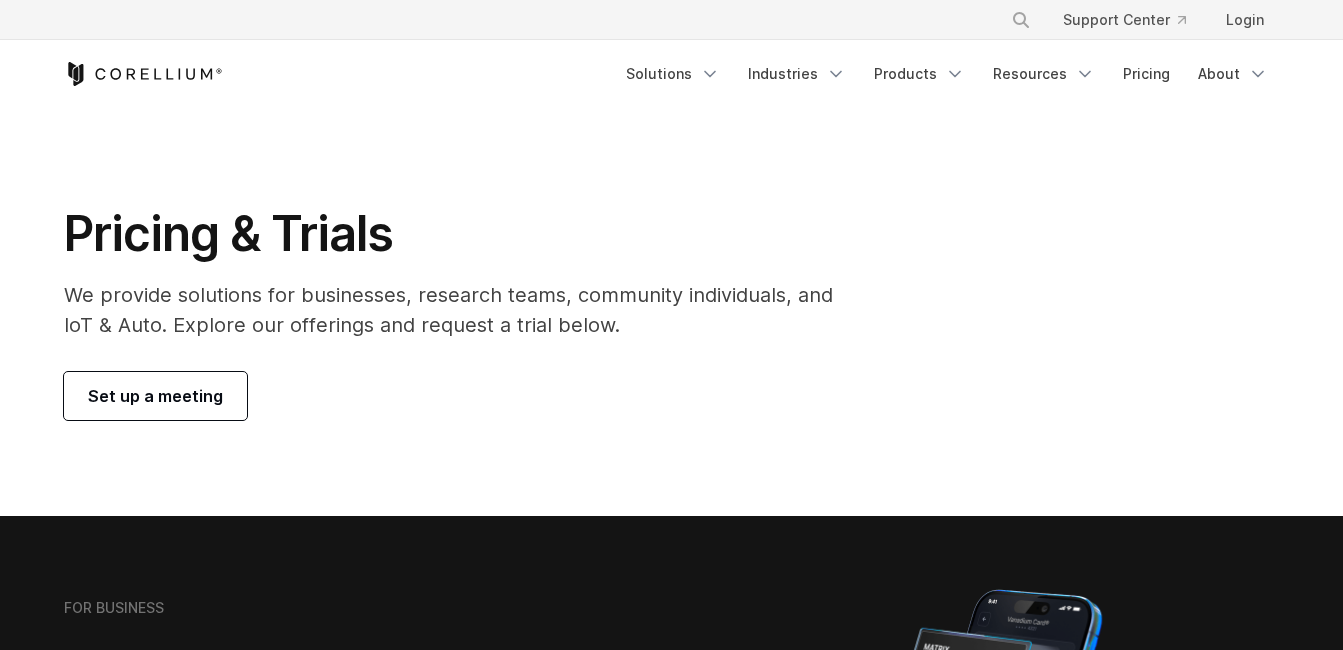 scroll, scrollTop: 0, scrollLeft: 0, axis: both 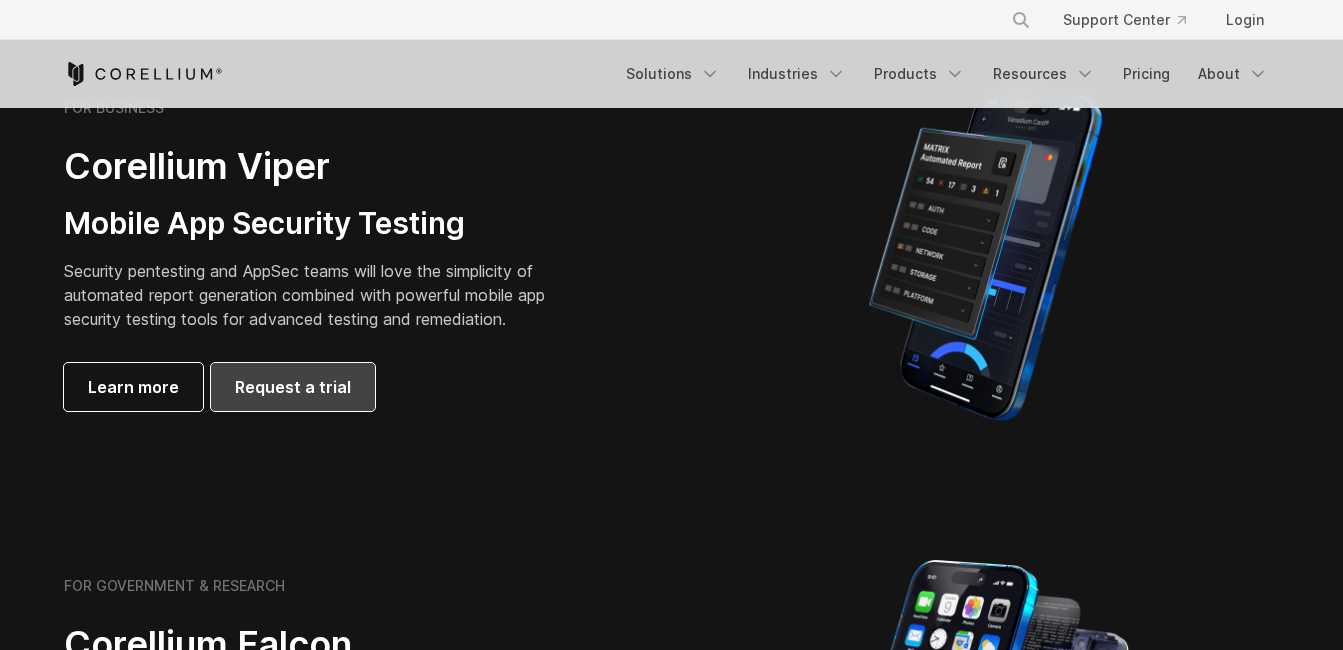 click on "Request a trial" at bounding box center (293, 387) 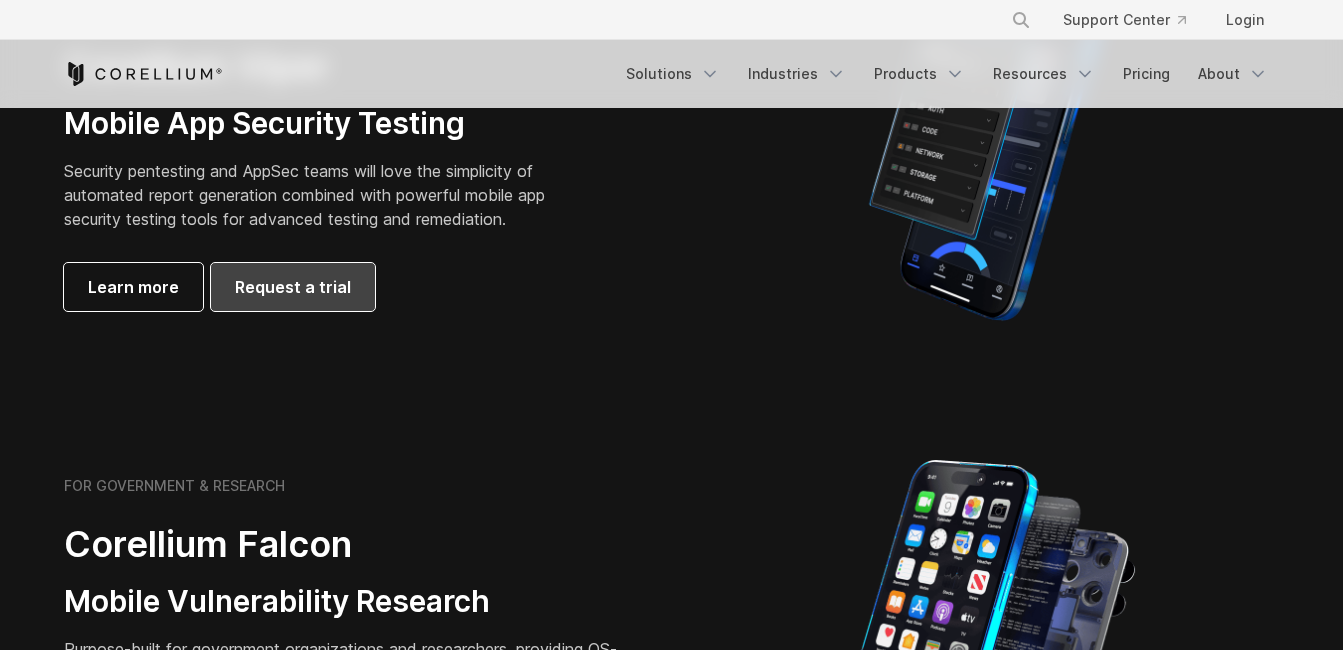 scroll, scrollTop: 700, scrollLeft: 0, axis: vertical 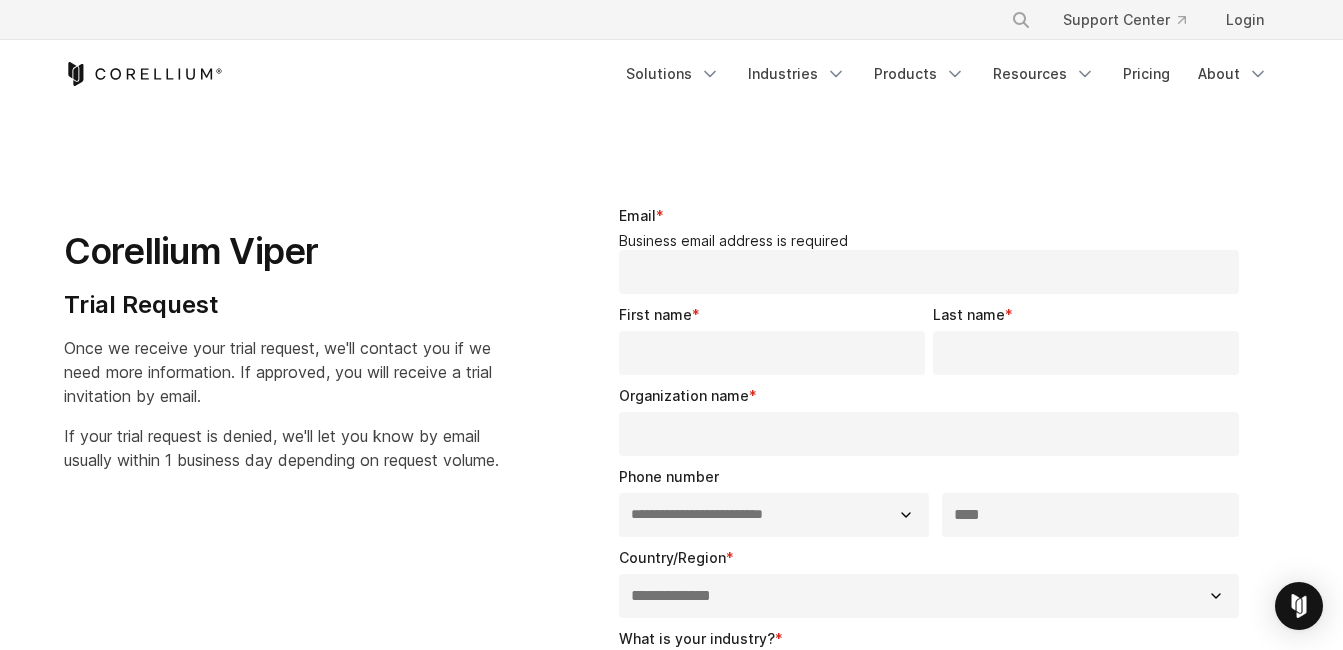 select on "**" 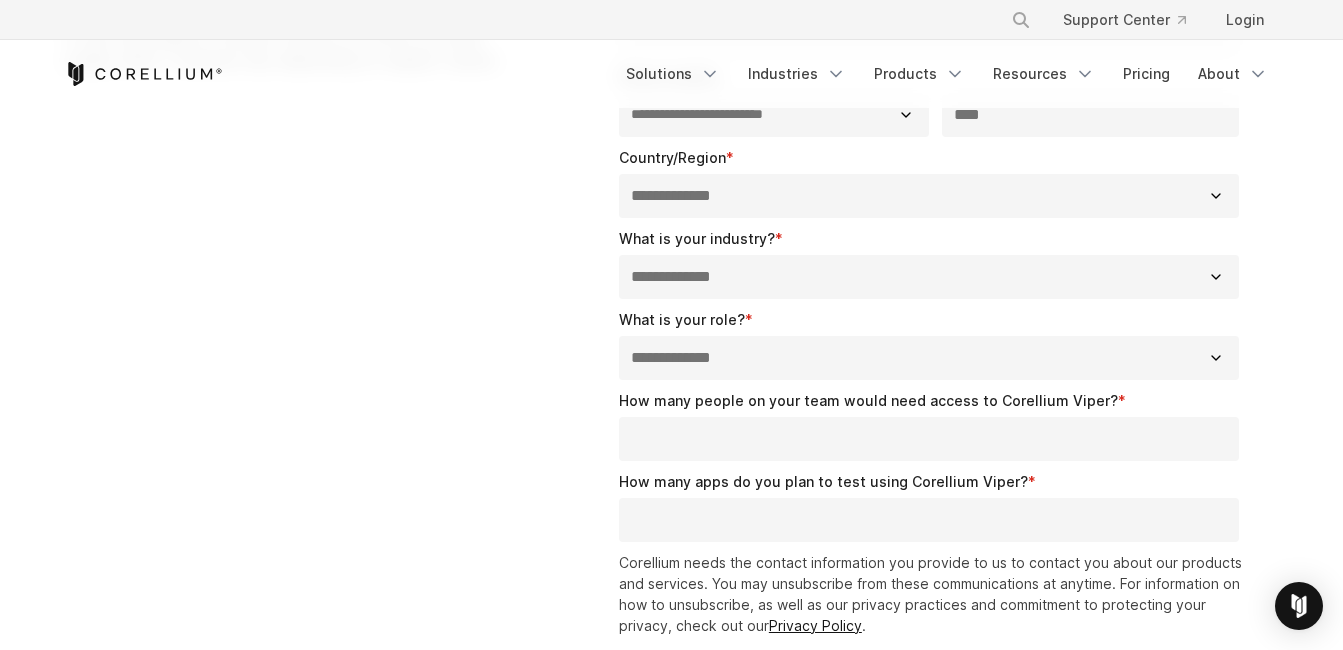 scroll, scrollTop: 0, scrollLeft: 0, axis: both 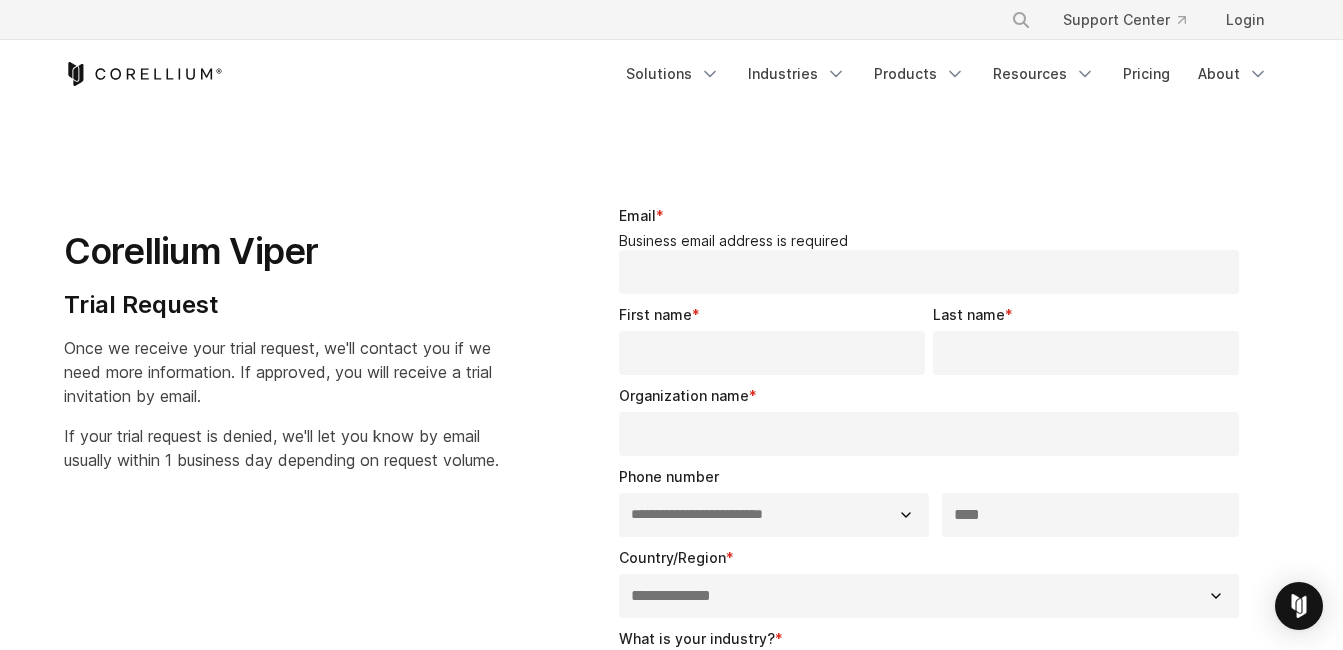 click on "Business email address is required" at bounding box center (933, 241) 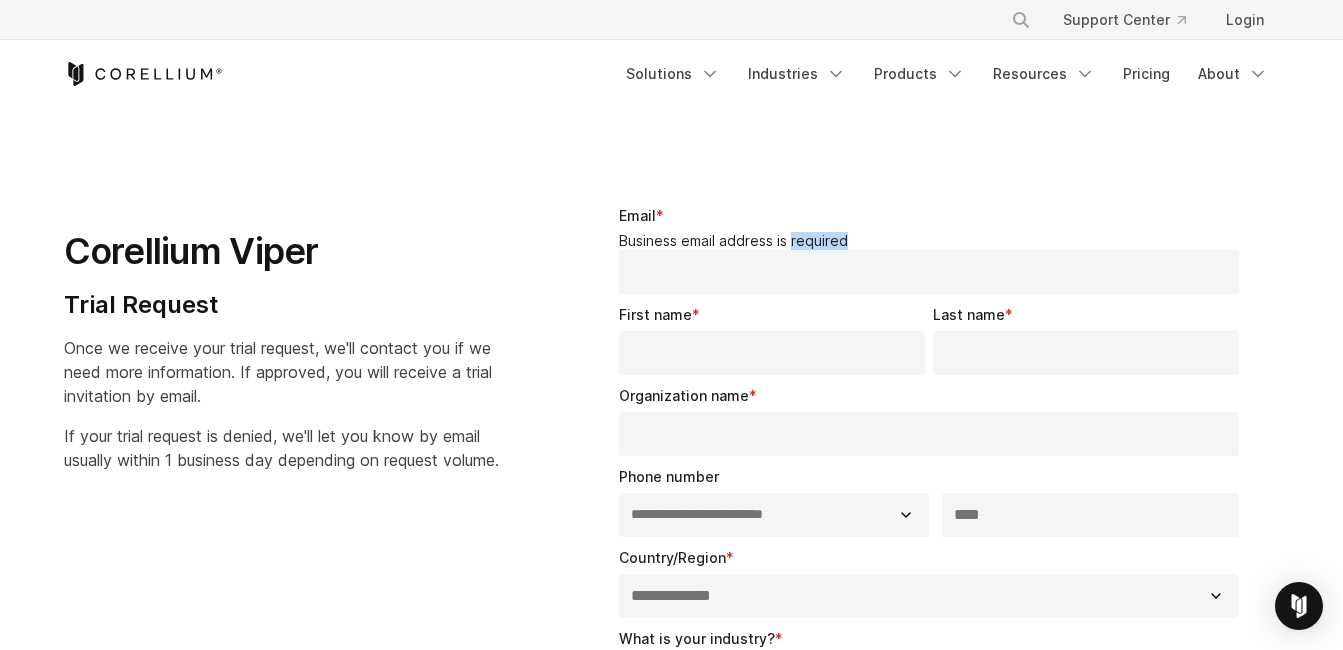 click on "Business email address is required" at bounding box center (933, 241) 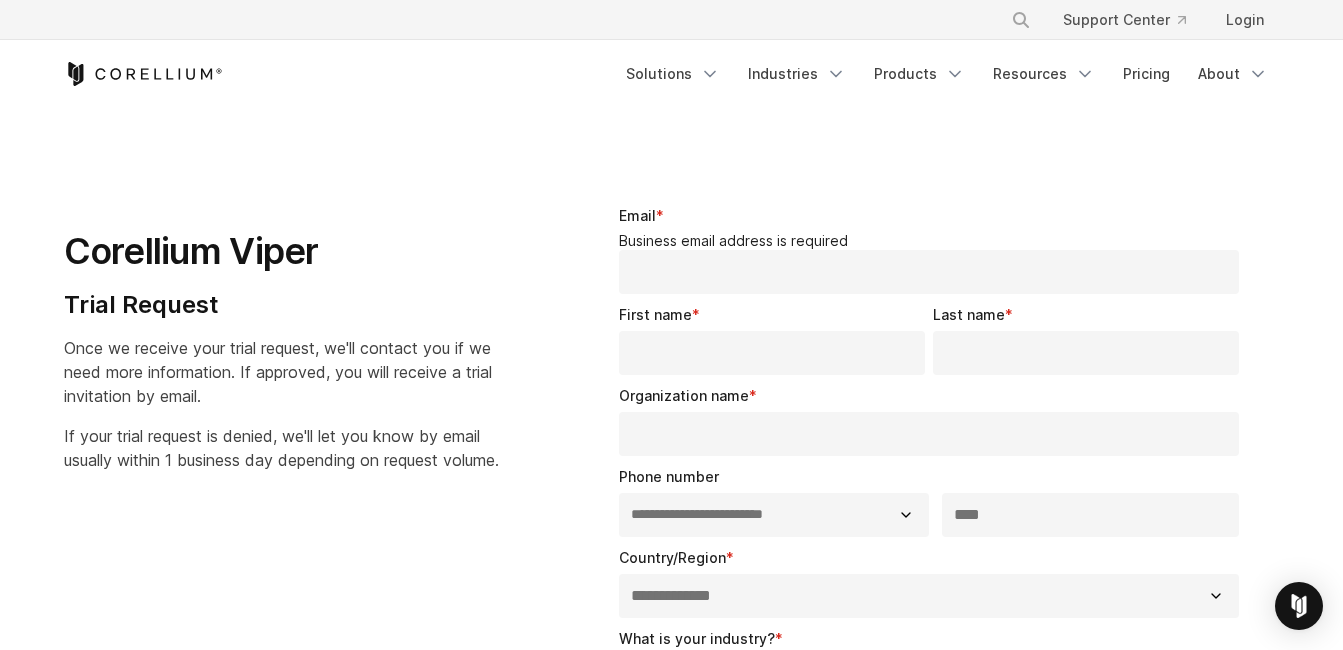 click on "First name *" at bounding box center [776, 339] 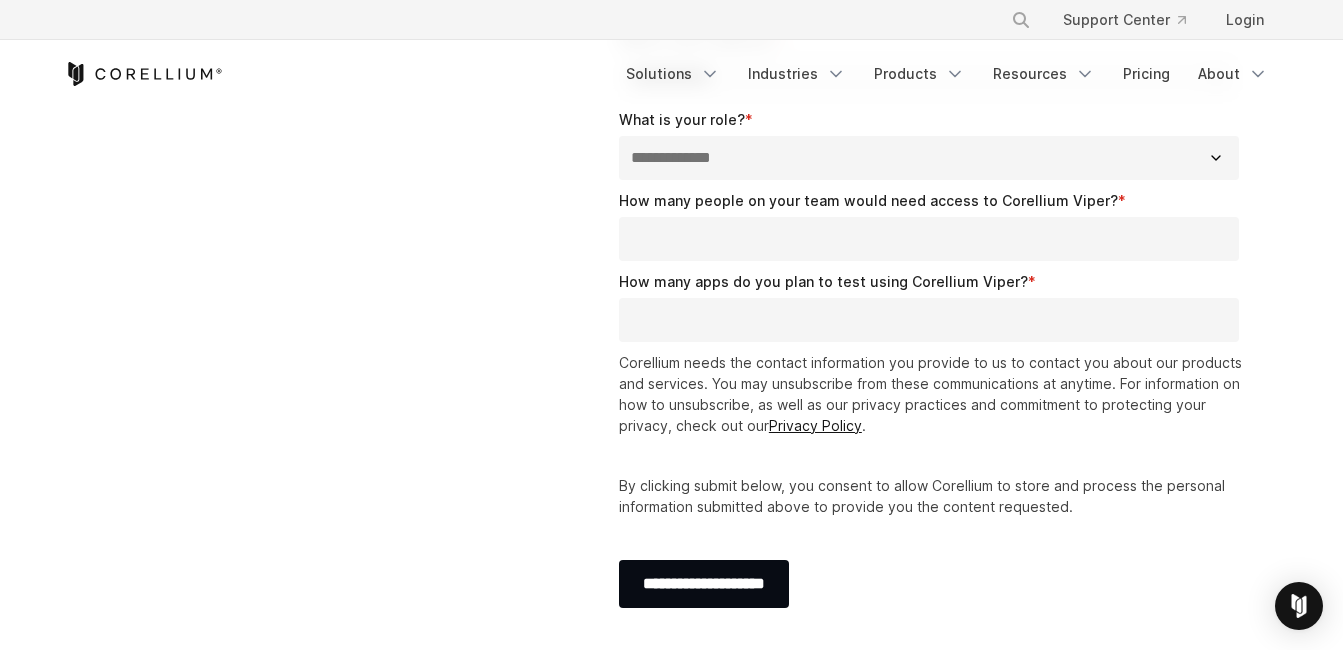 scroll, scrollTop: 0, scrollLeft: 0, axis: both 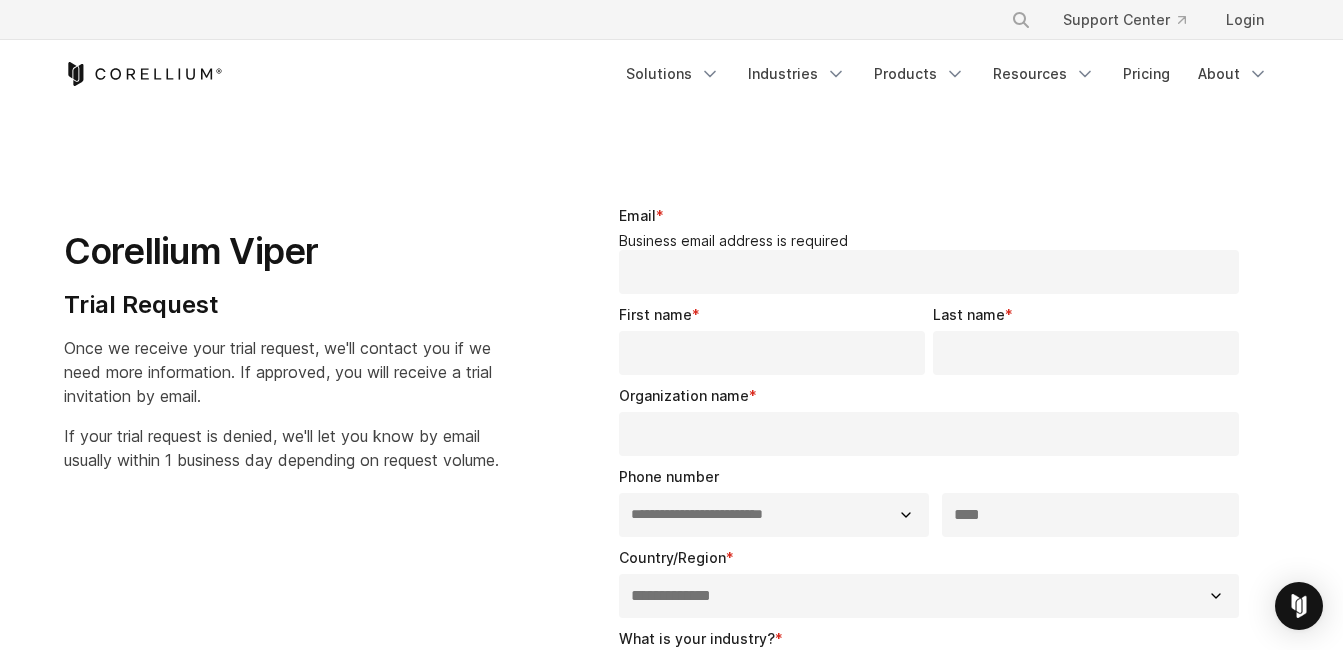 drag, startPoint x: 817, startPoint y: 370, endPoint x: 819, endPoint y: 294, distance: 76.02631 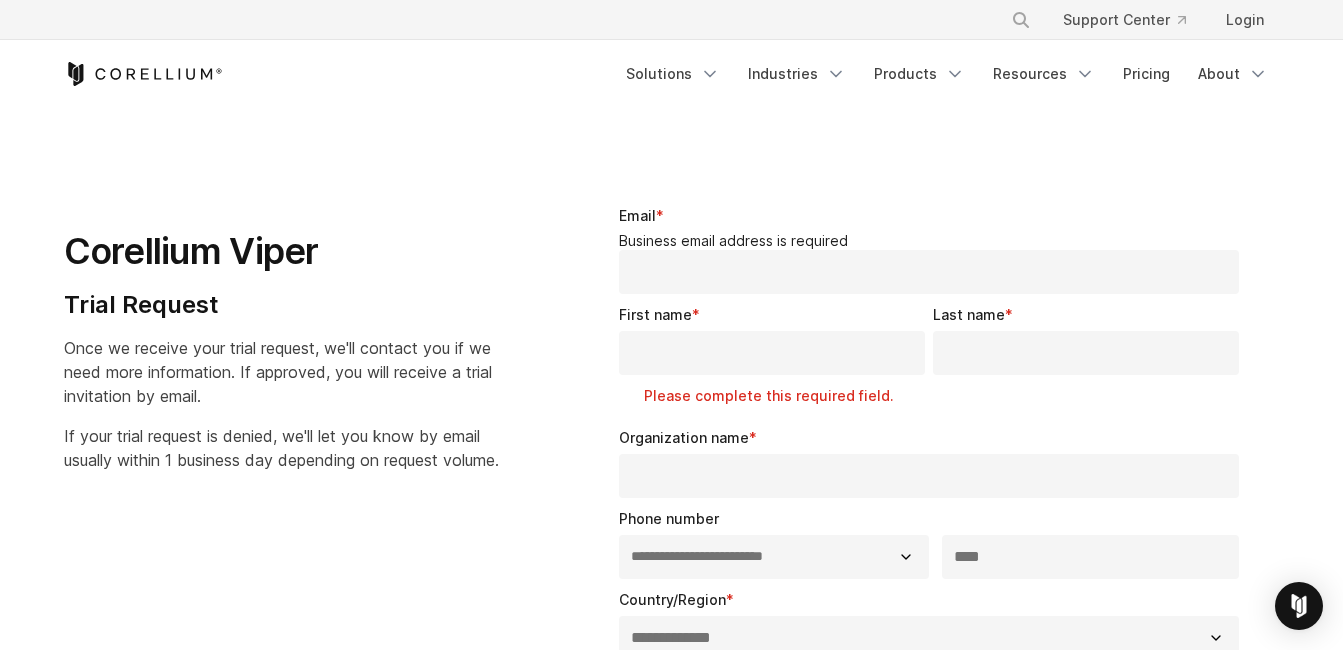 type on "**********" 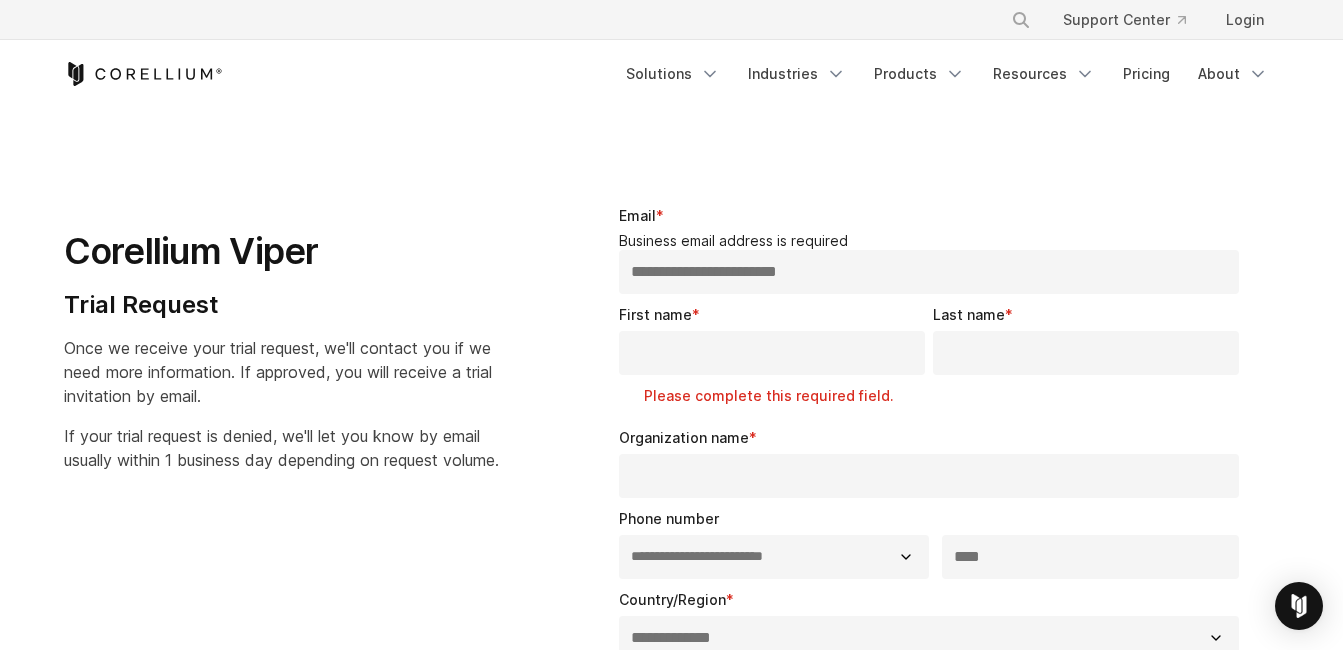 type on "****" 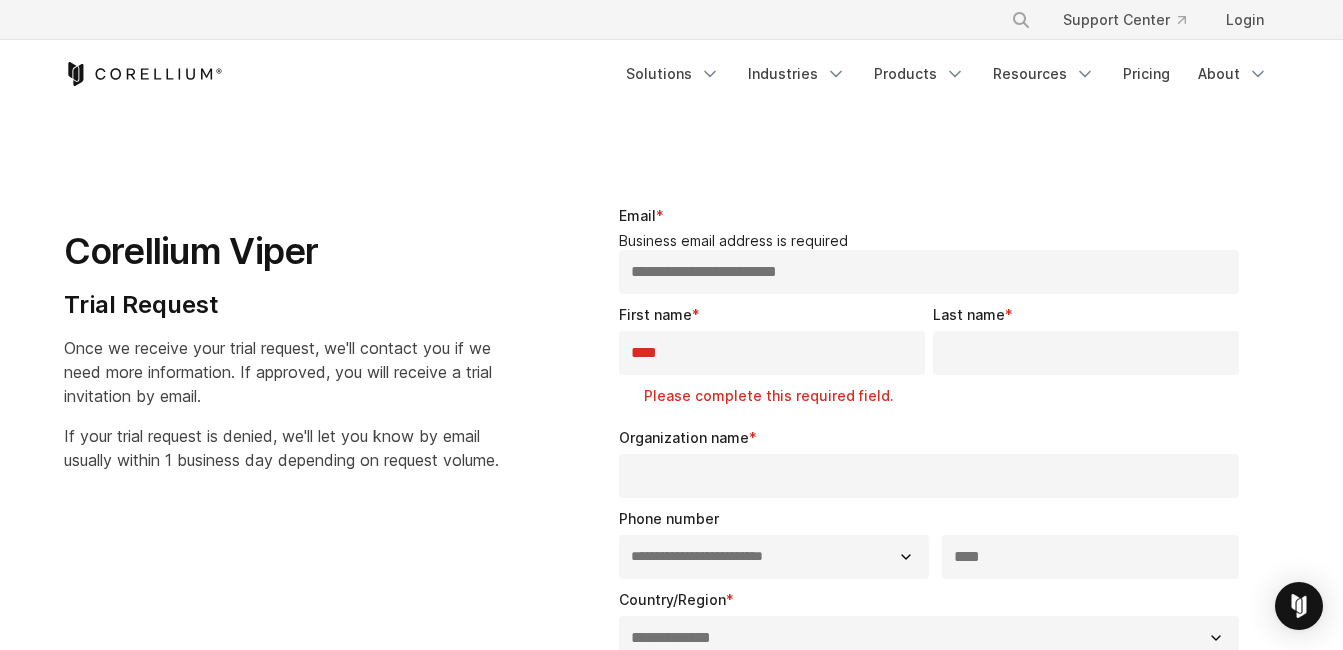 type on "***" 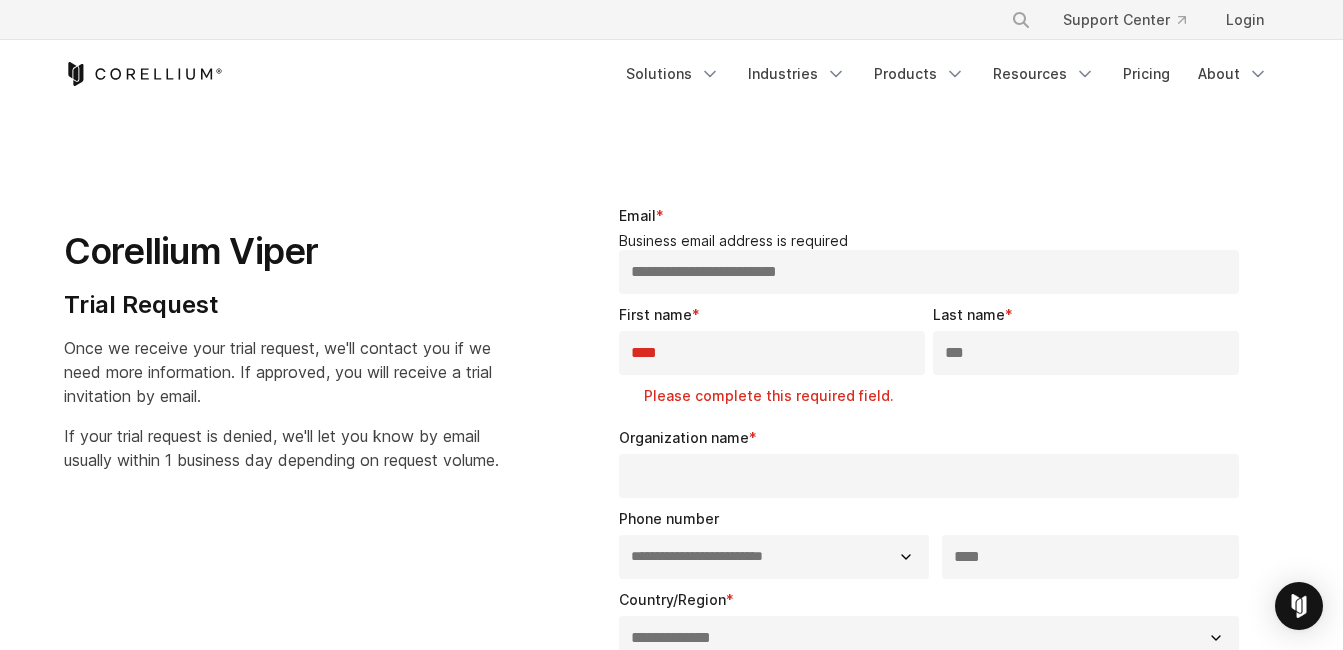 select on "*******" 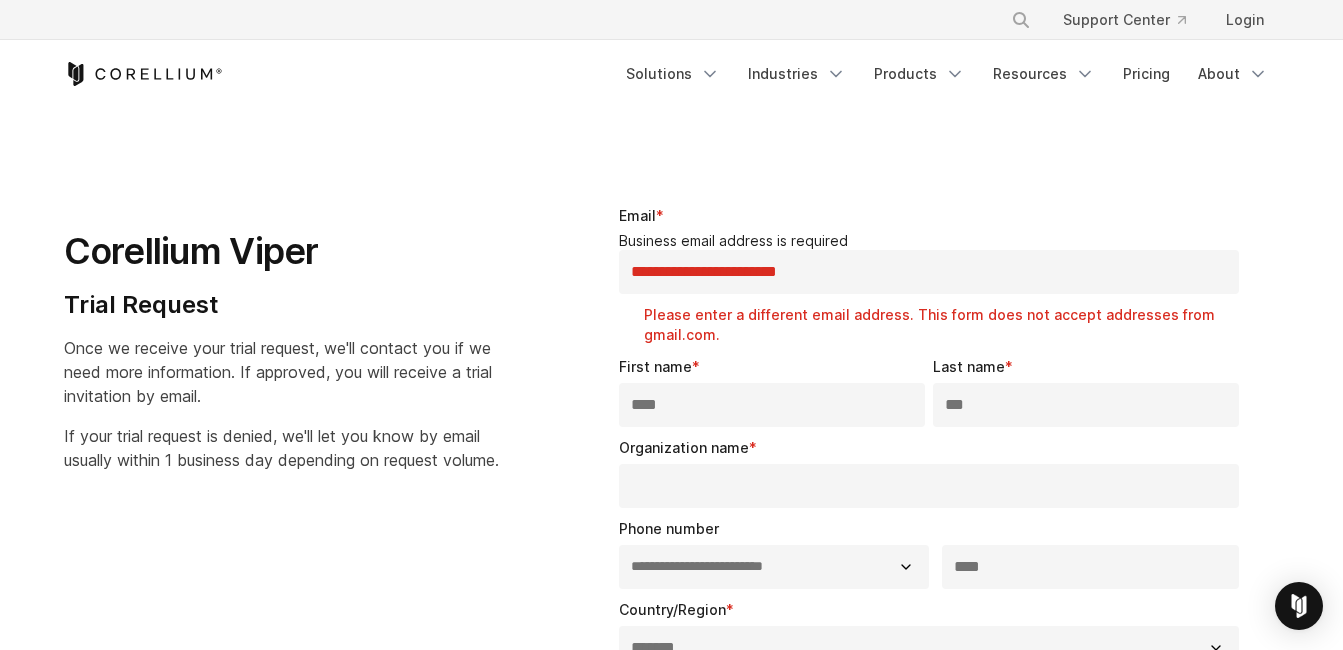 click on "****" at bounding box center (772, 405) 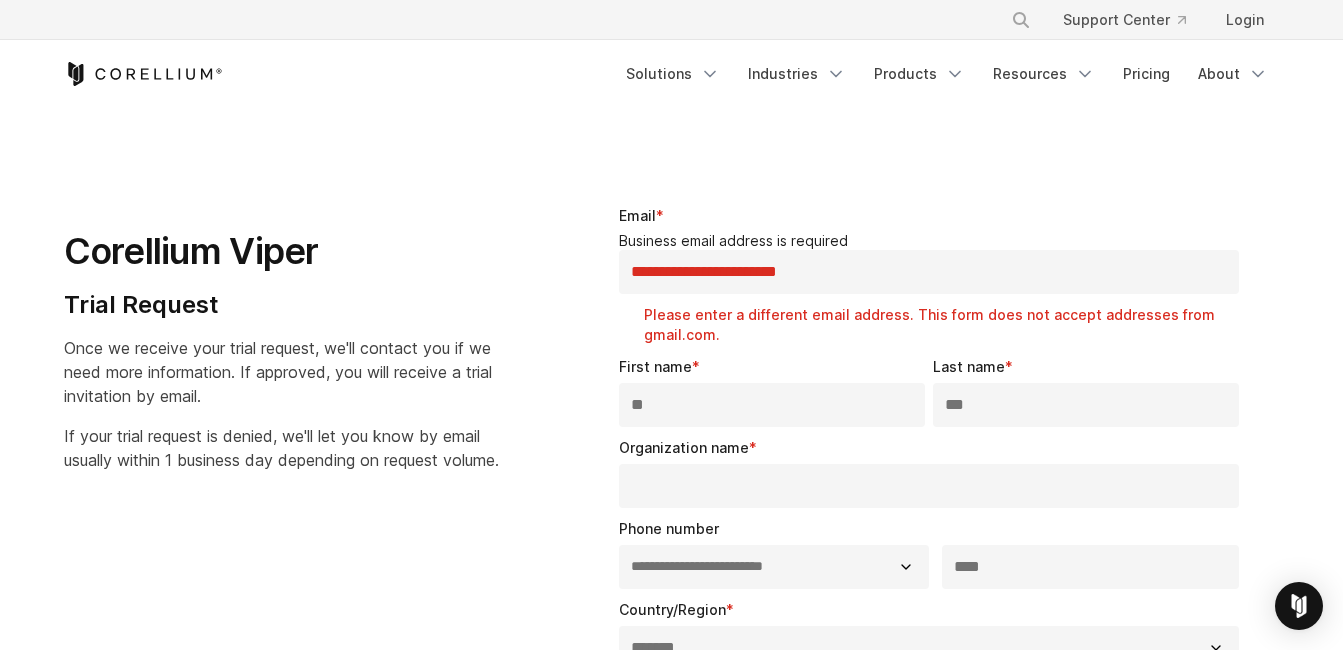 type on "*" 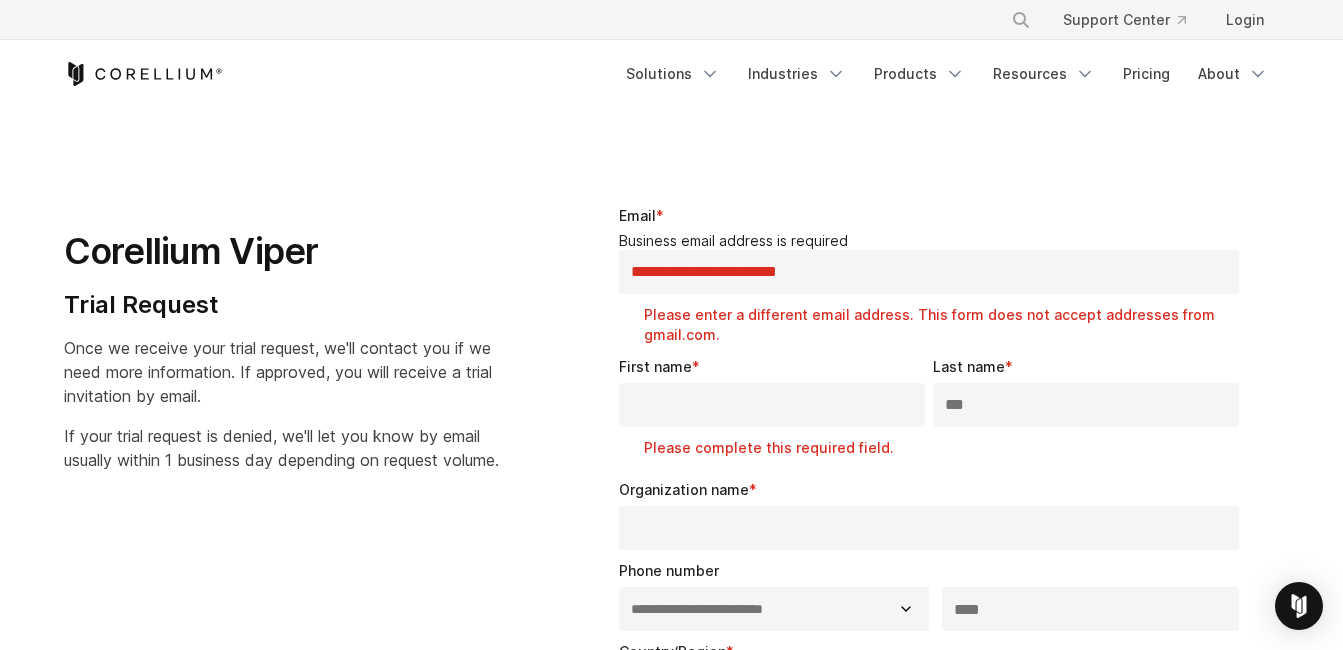 type 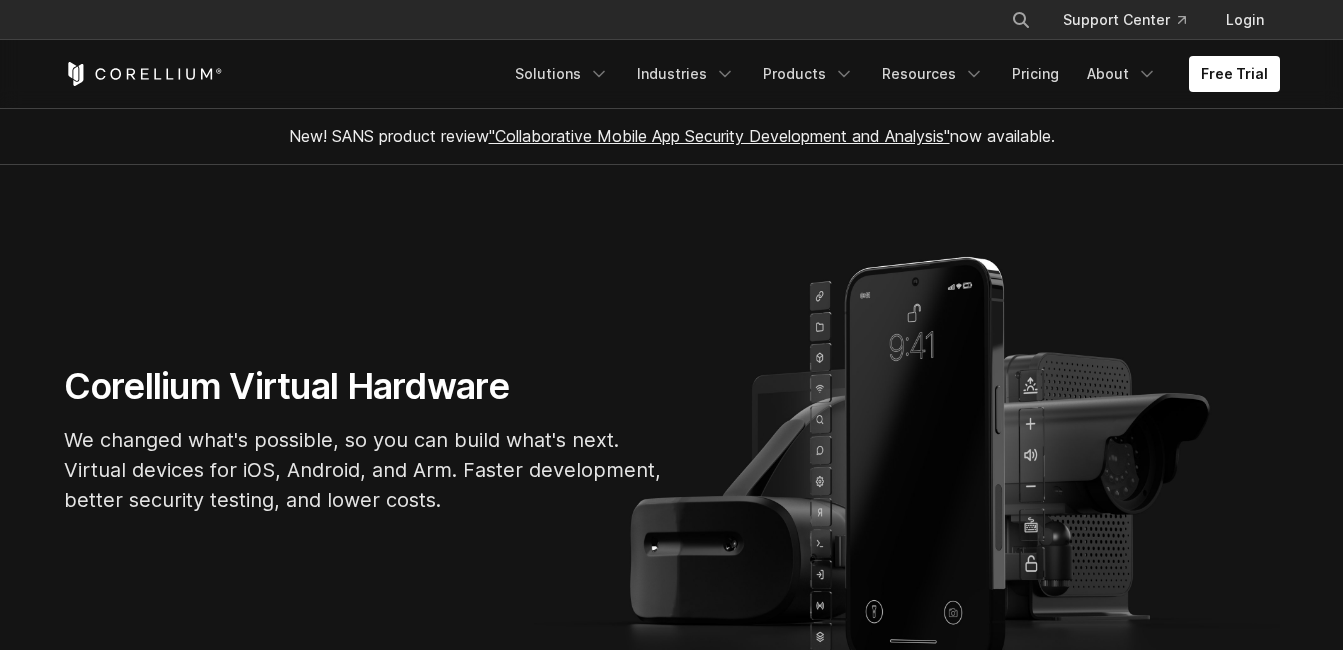 scroll, scrollTop: 0, scrollLeft: 0, axis: both 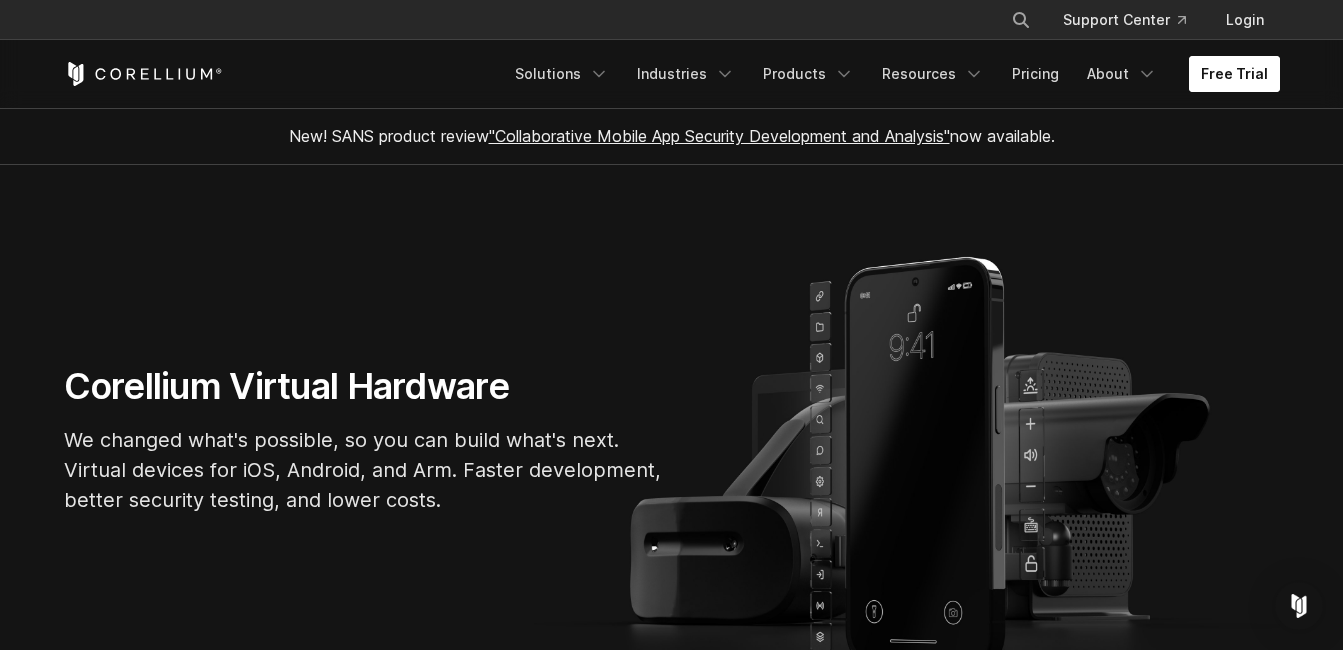 click on "Free Trial" at bounding box center (1234, 74) 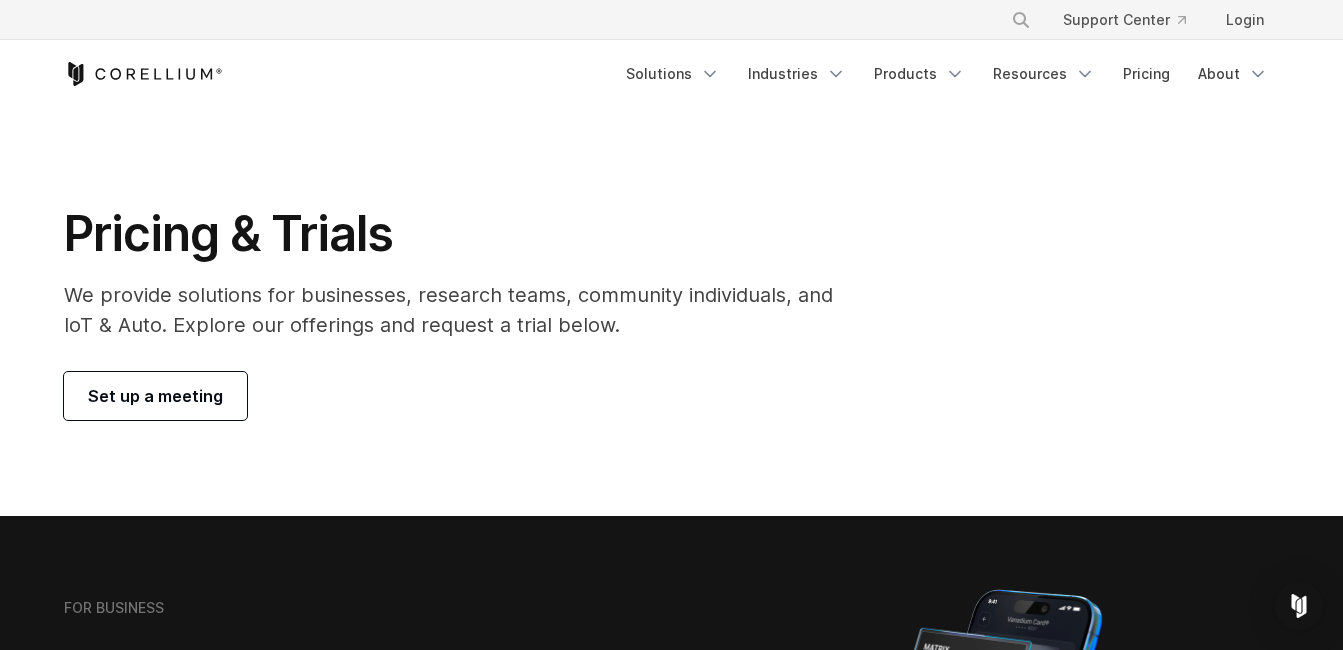 scroll, scrollTop: 0, scrollLeft: 0, axis: both 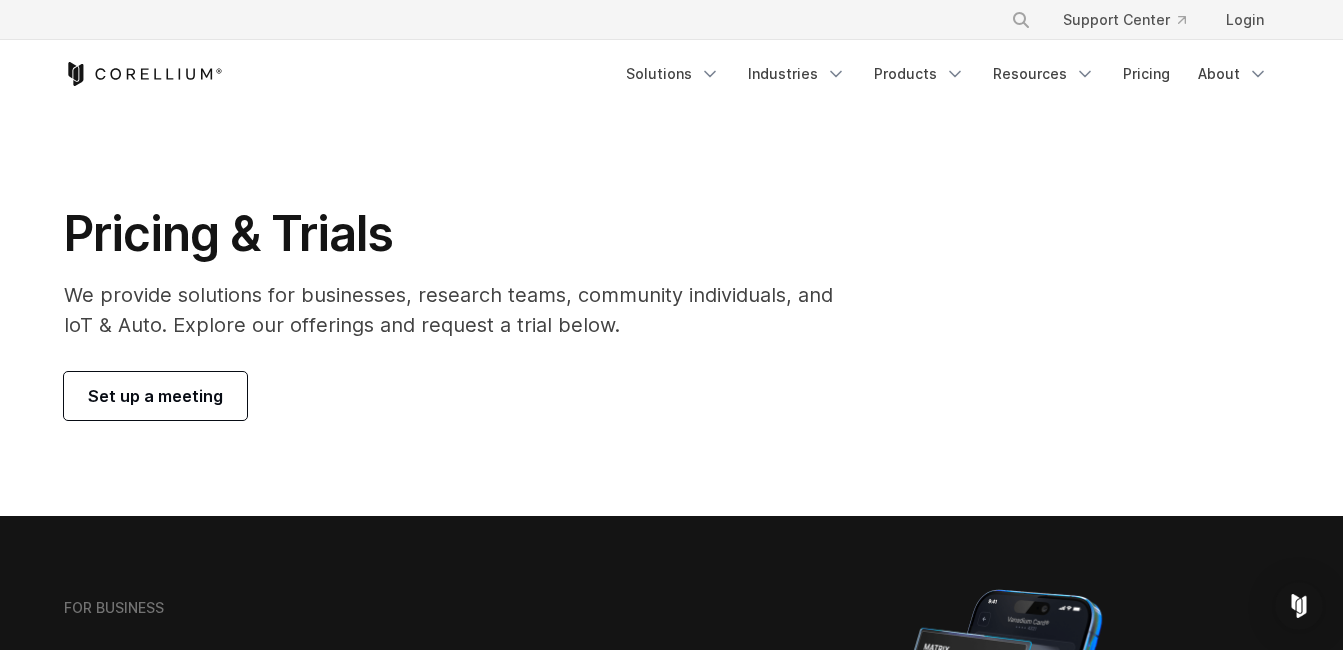 click on "Set up a meeting" at bounding box center [155, 396] 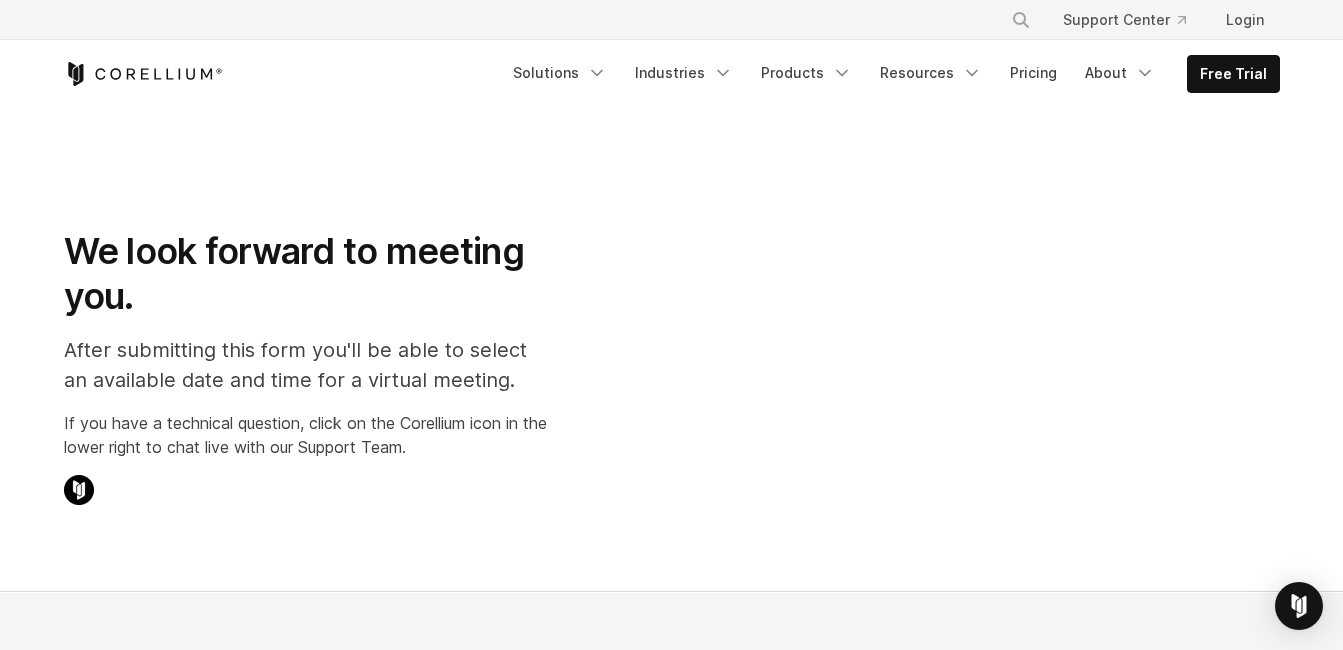 scroll, scrollTop: 0, scrollLeft: 0, axis: both 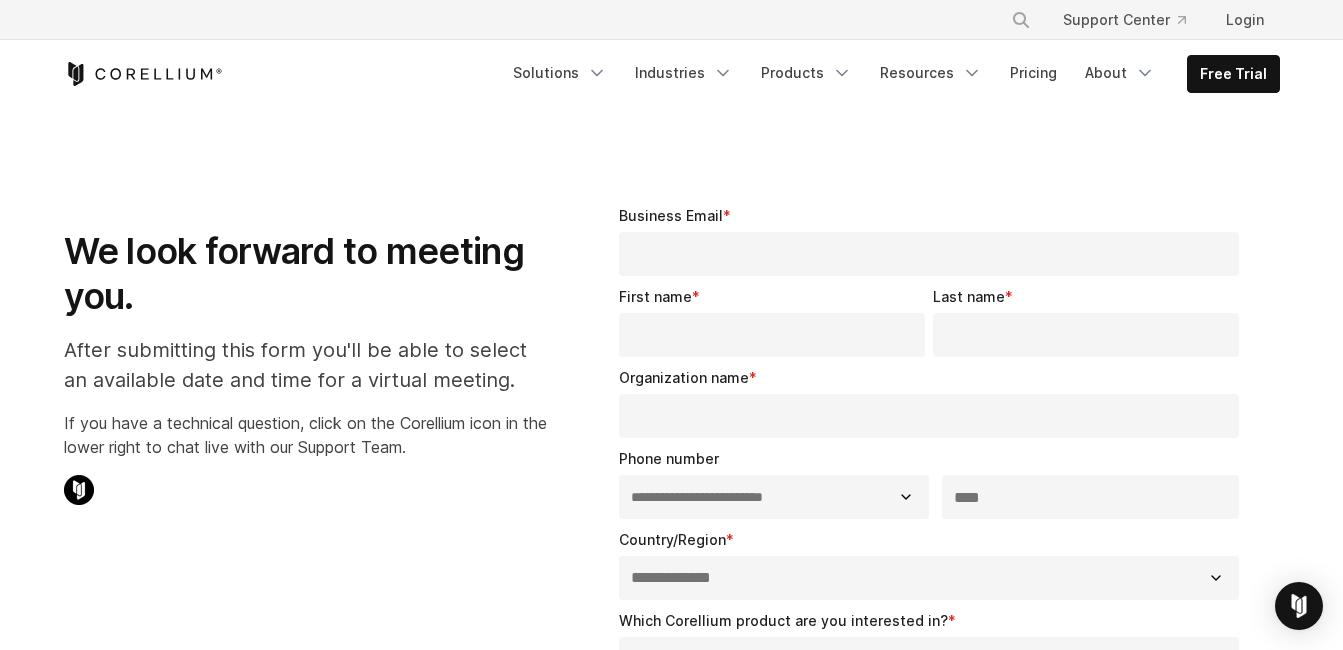 click on "Business Email *" at bounding box center [929, 254] 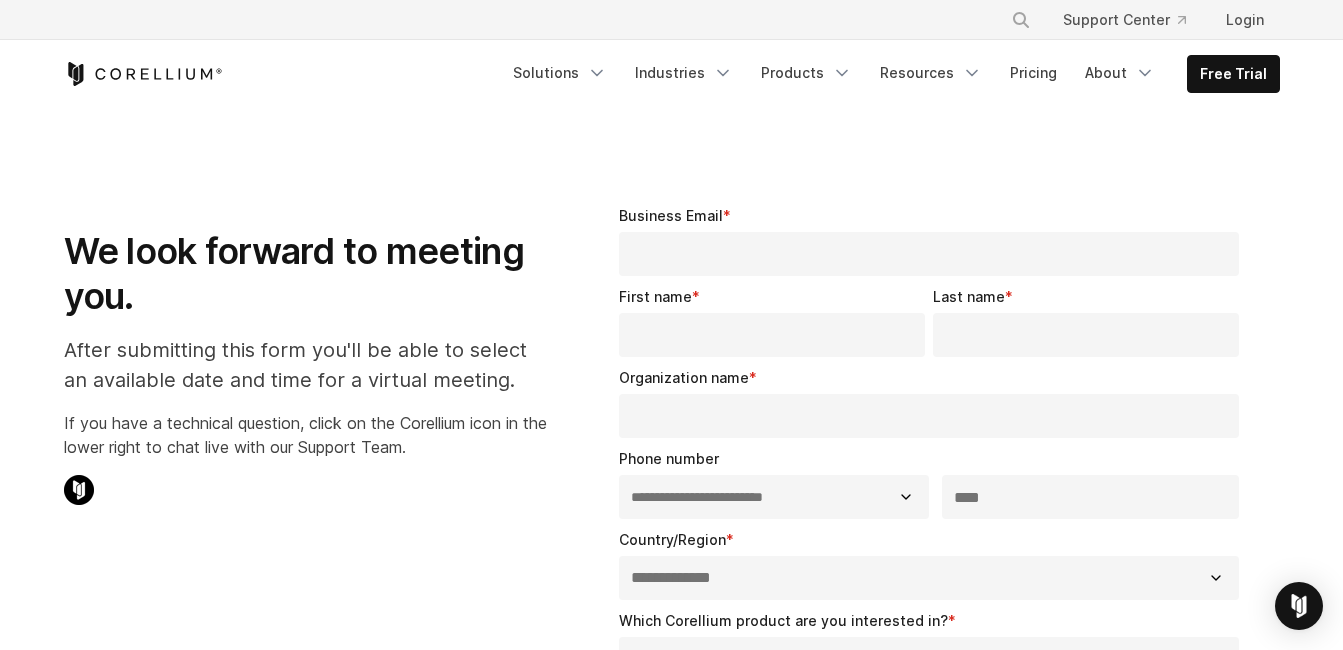 type on "**********" 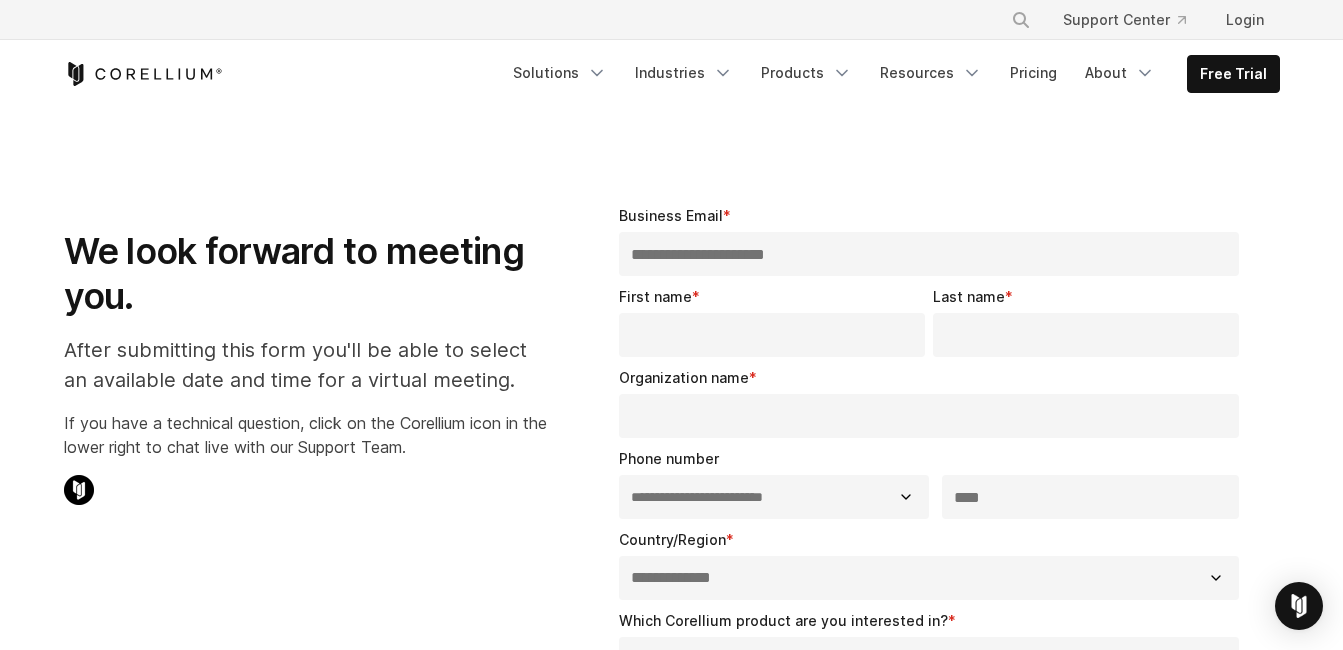 type on "**********" 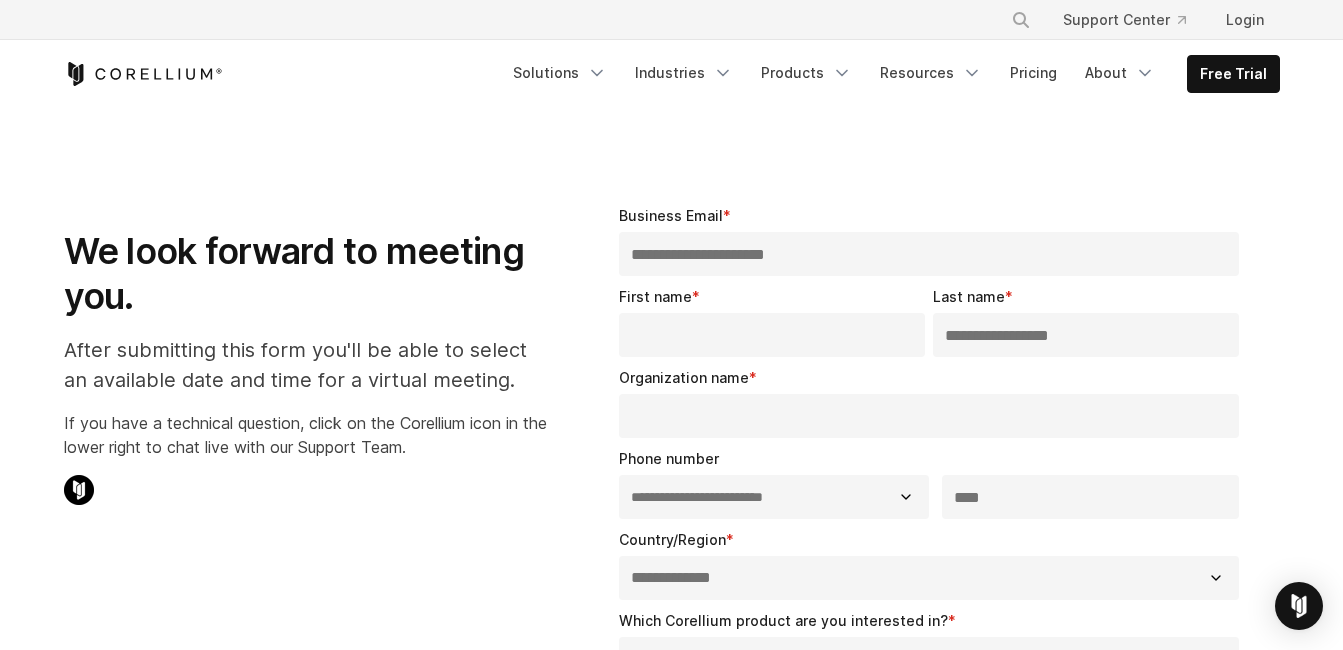 select on "*******" 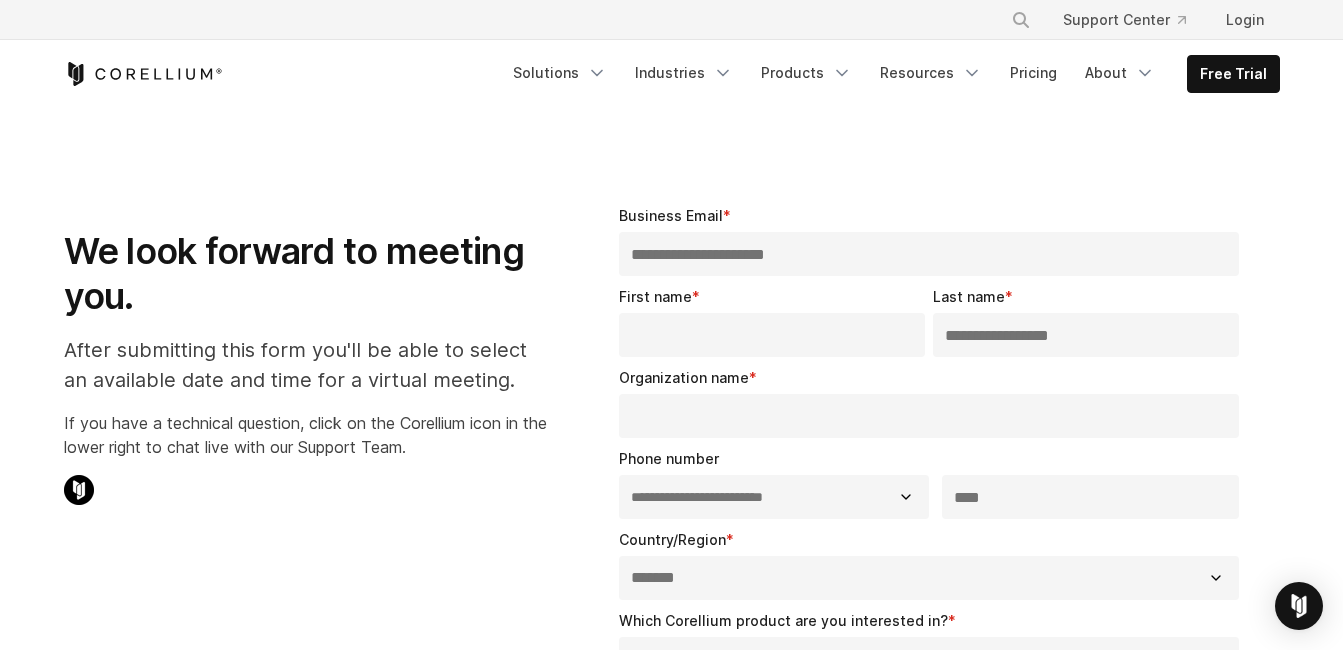 type on "**********" 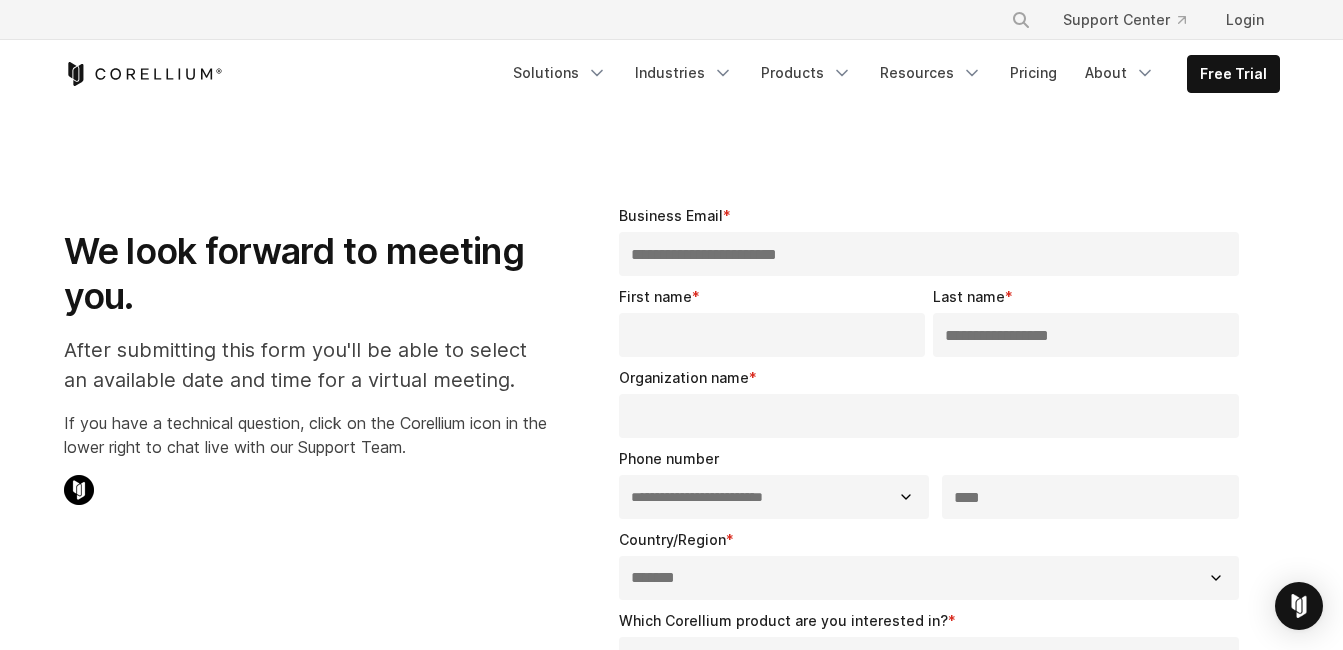 type on "****" 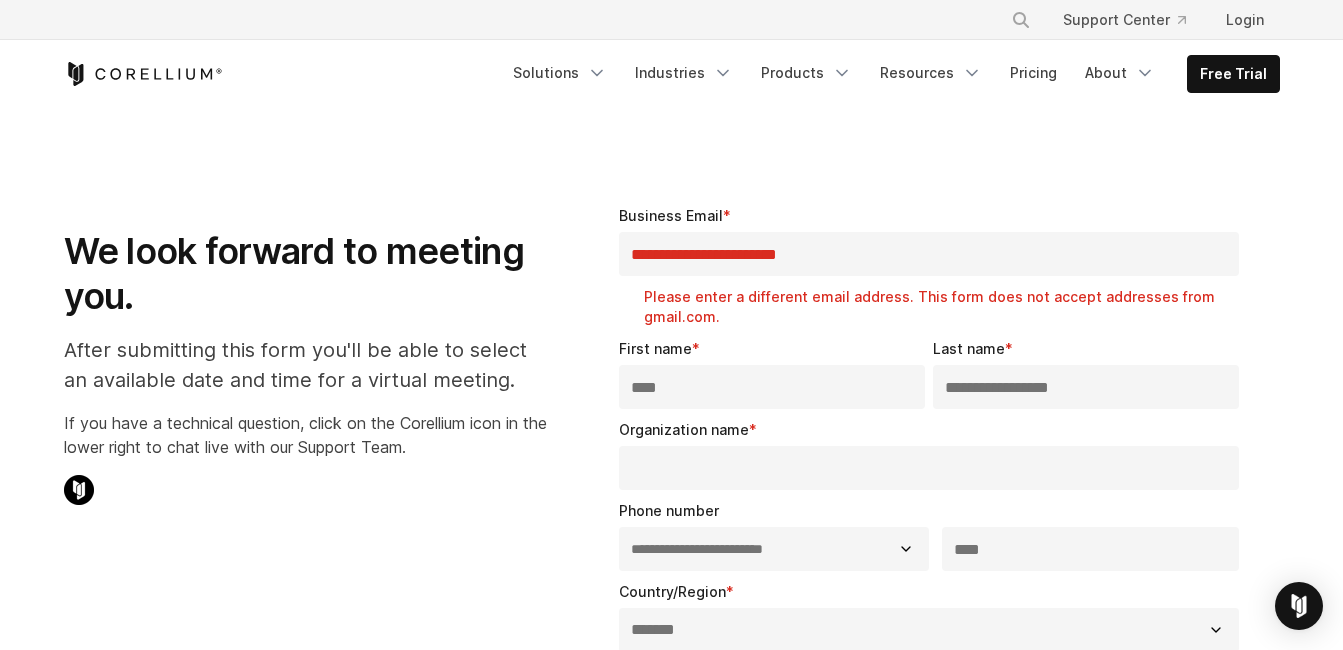 click on "First name * ****" at bounding box center [776, 373] 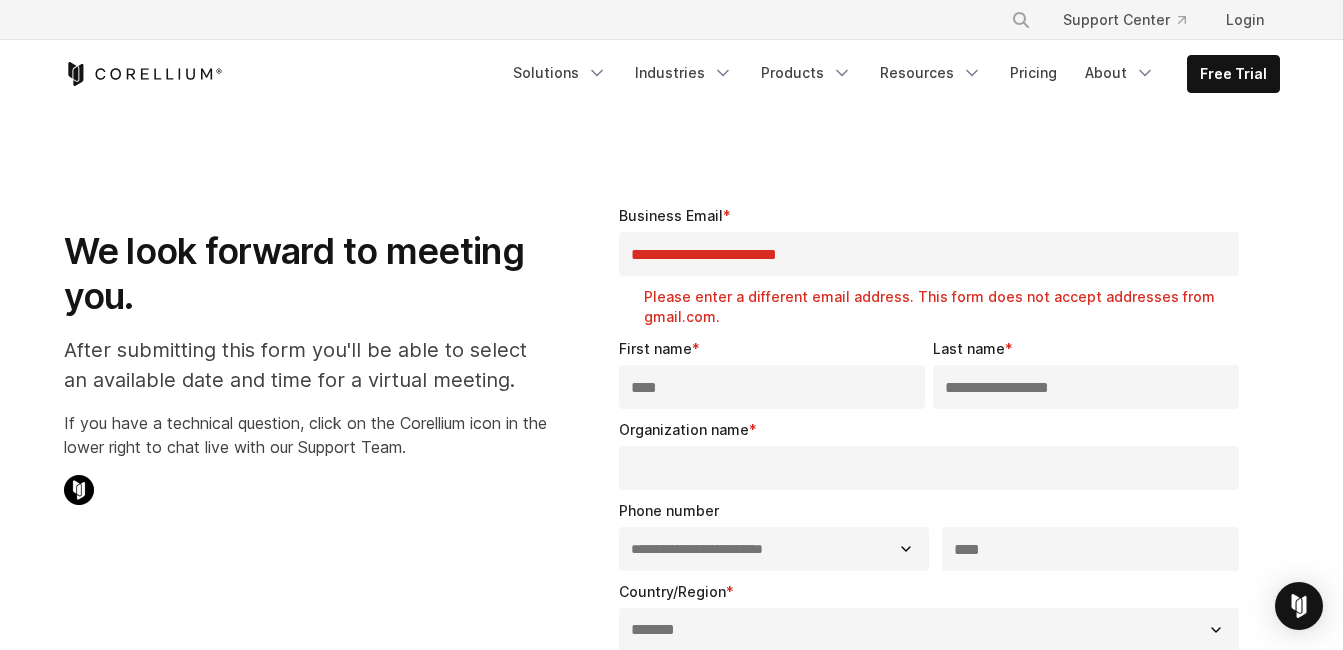 drag, startPoint x: 1132, startPoint y: 408, endPoint x: 660, endPoint y: 396, distance: 472.15253 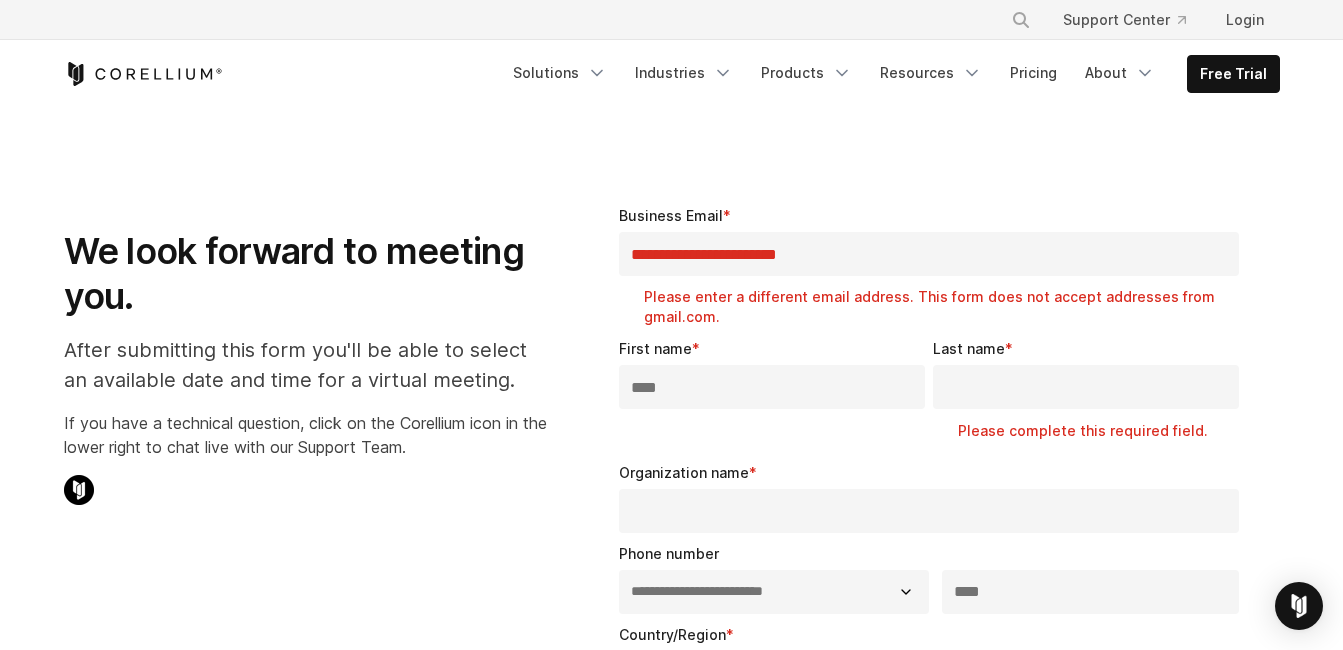 type 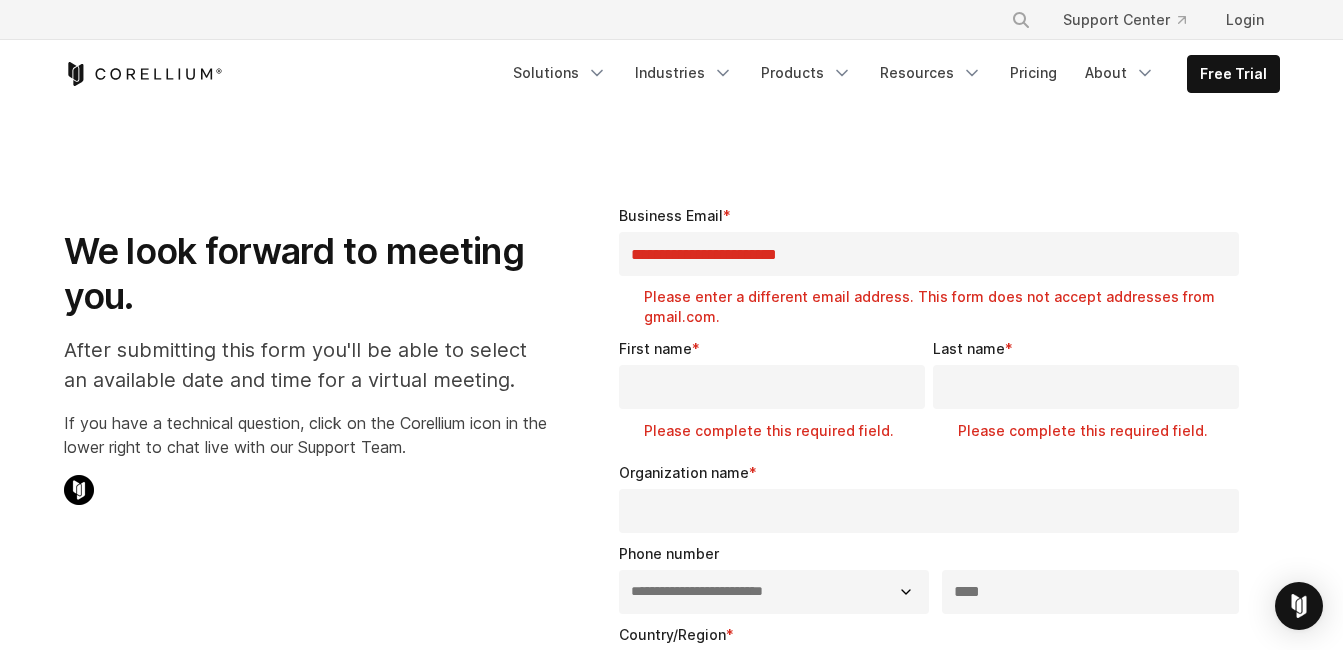 type 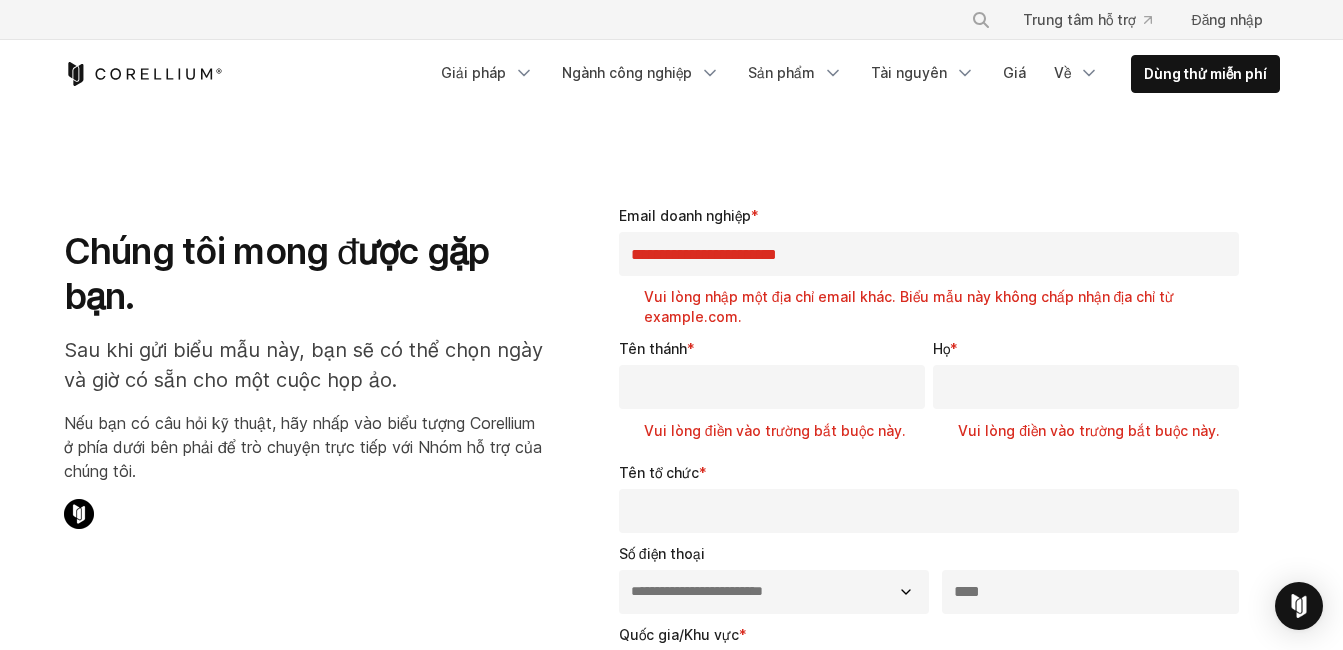 click on "**********" at bounding box center [929, 254] 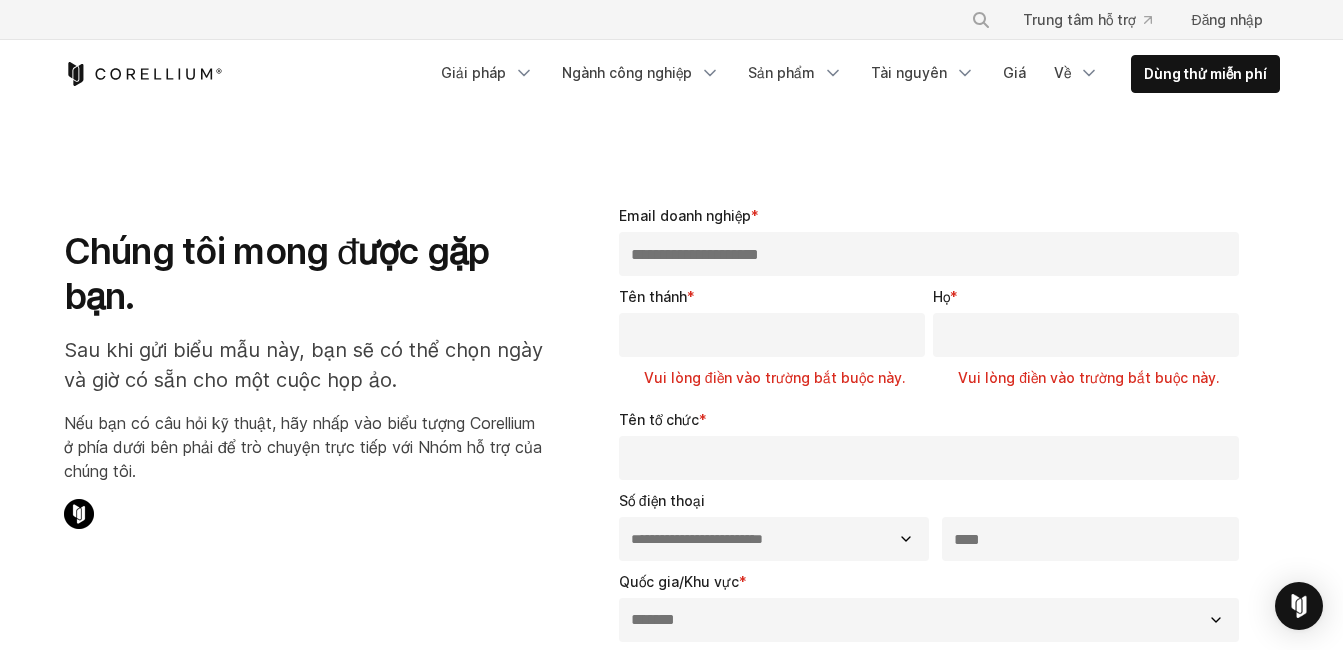 type on "**********" 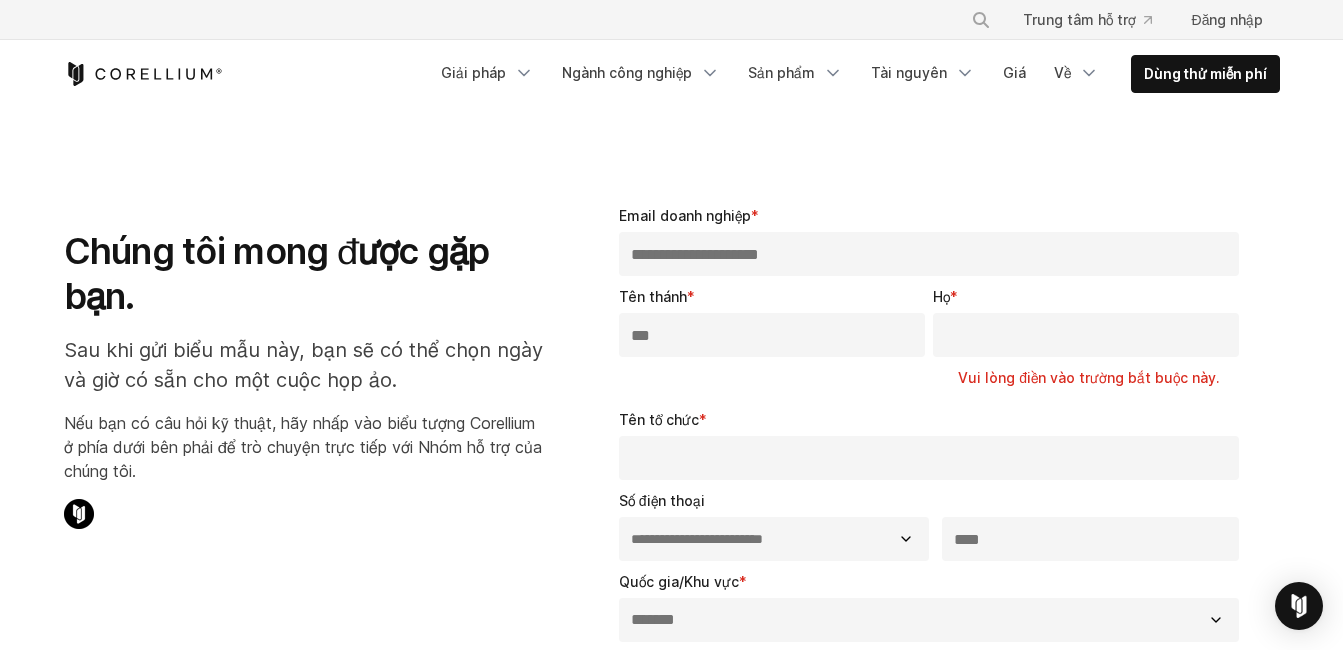 type on "***" 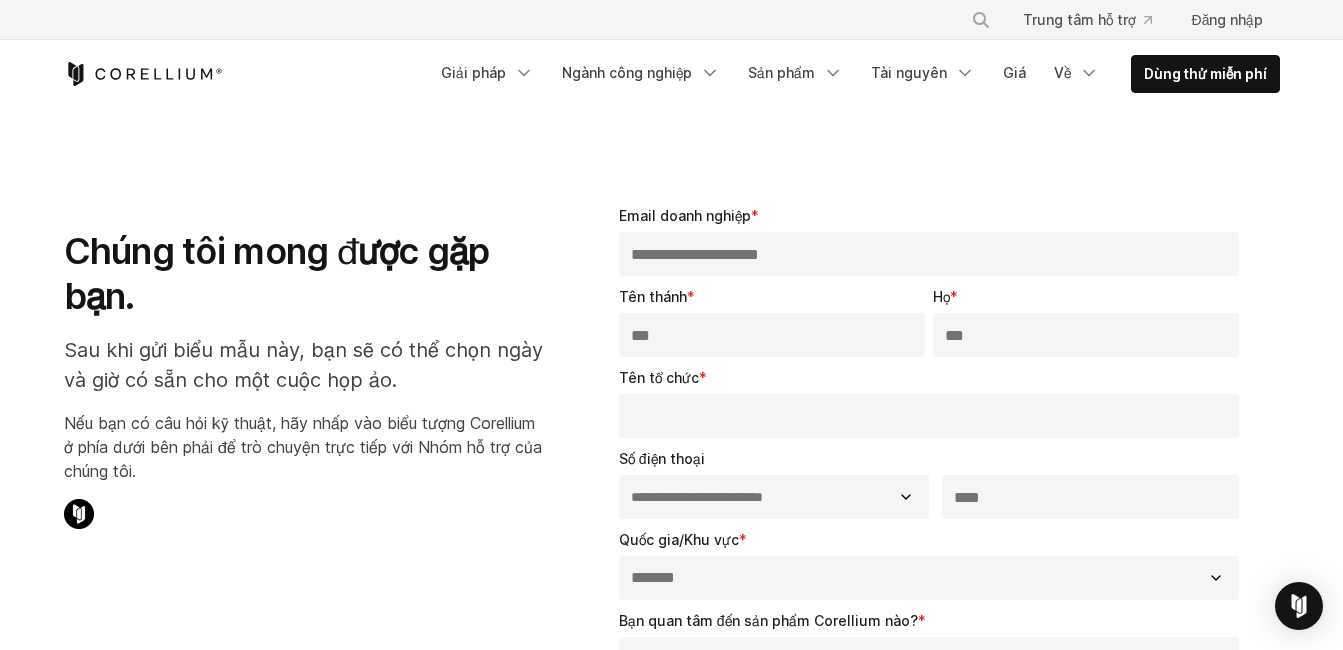 type on "***" 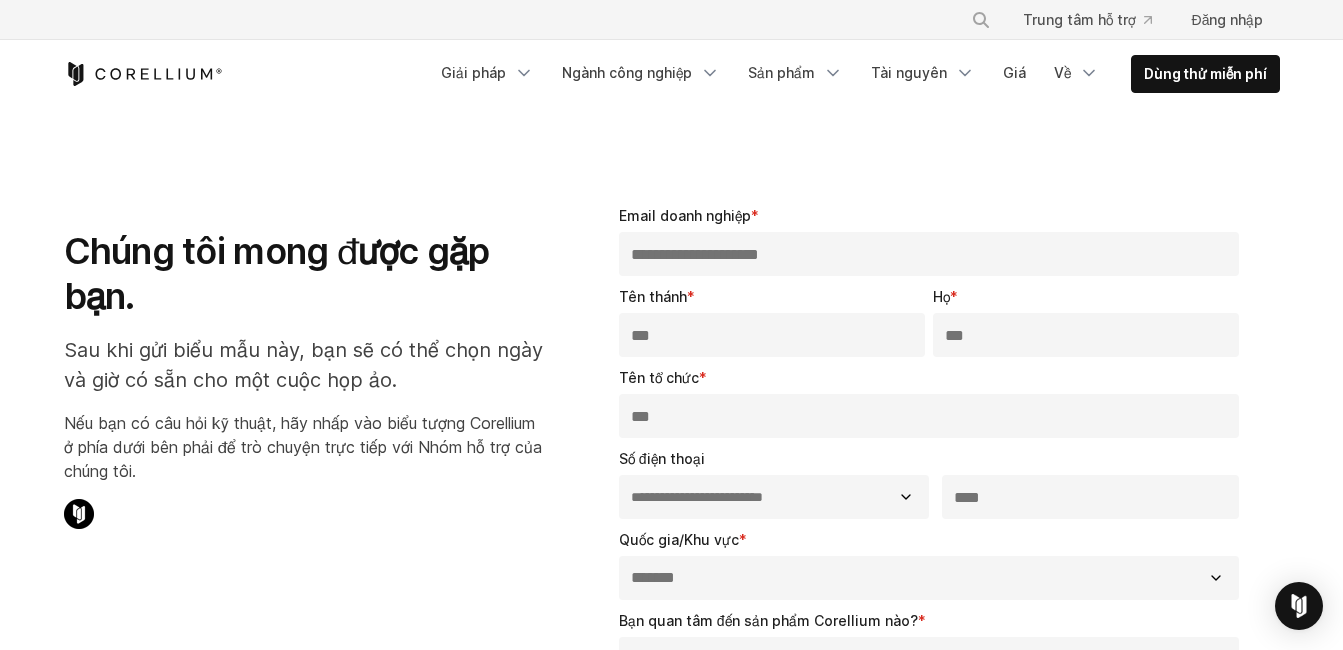 type on "***" 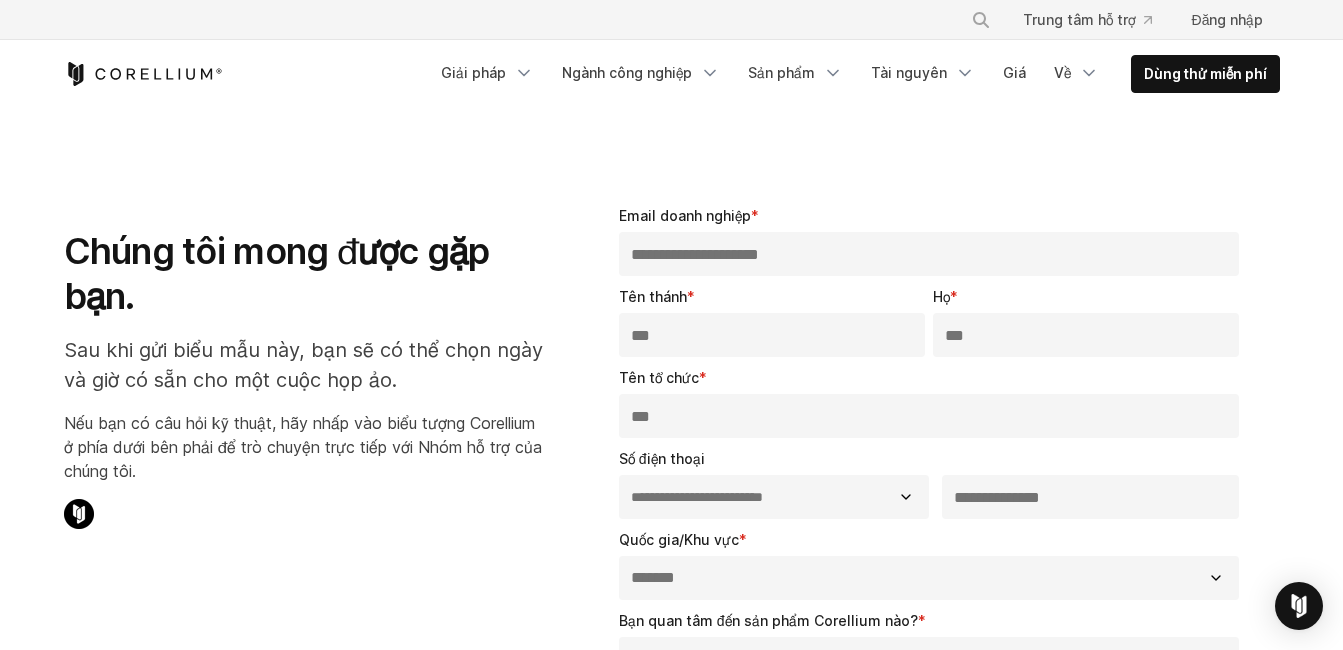 click on "**********" at bounding box center (1091, 497) 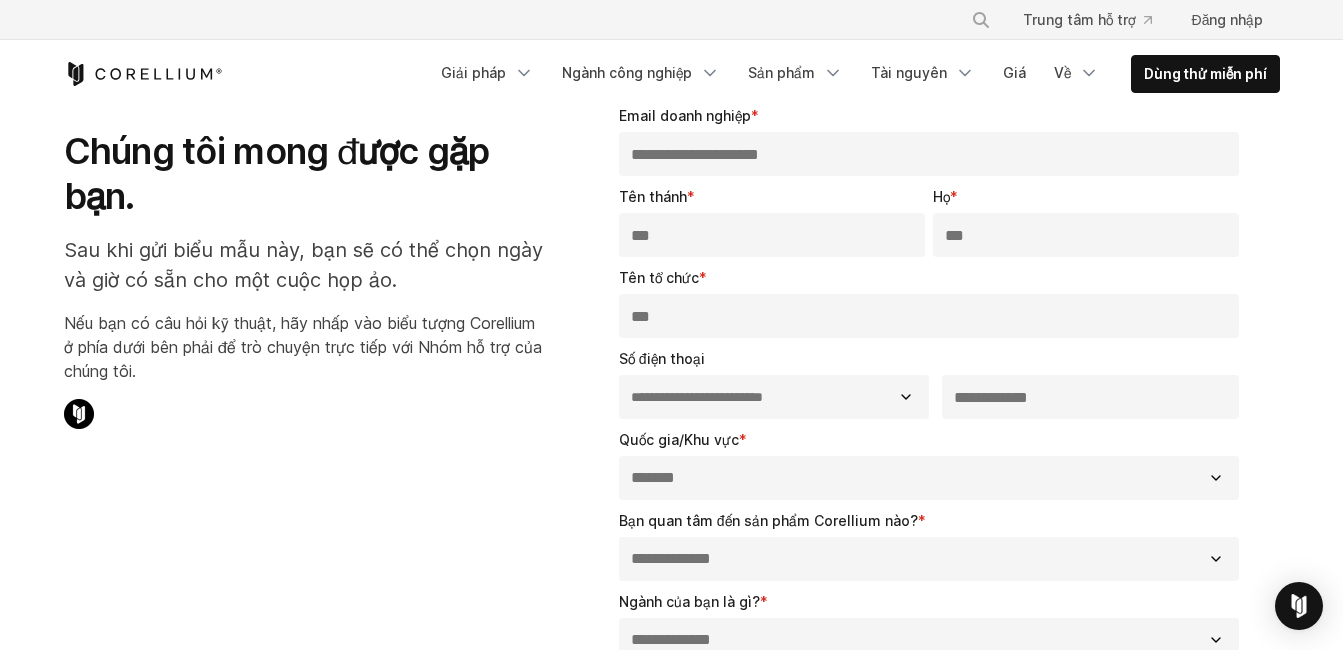 scroll, scrollTop: 200, scrollLeft: 0, axis: vertical 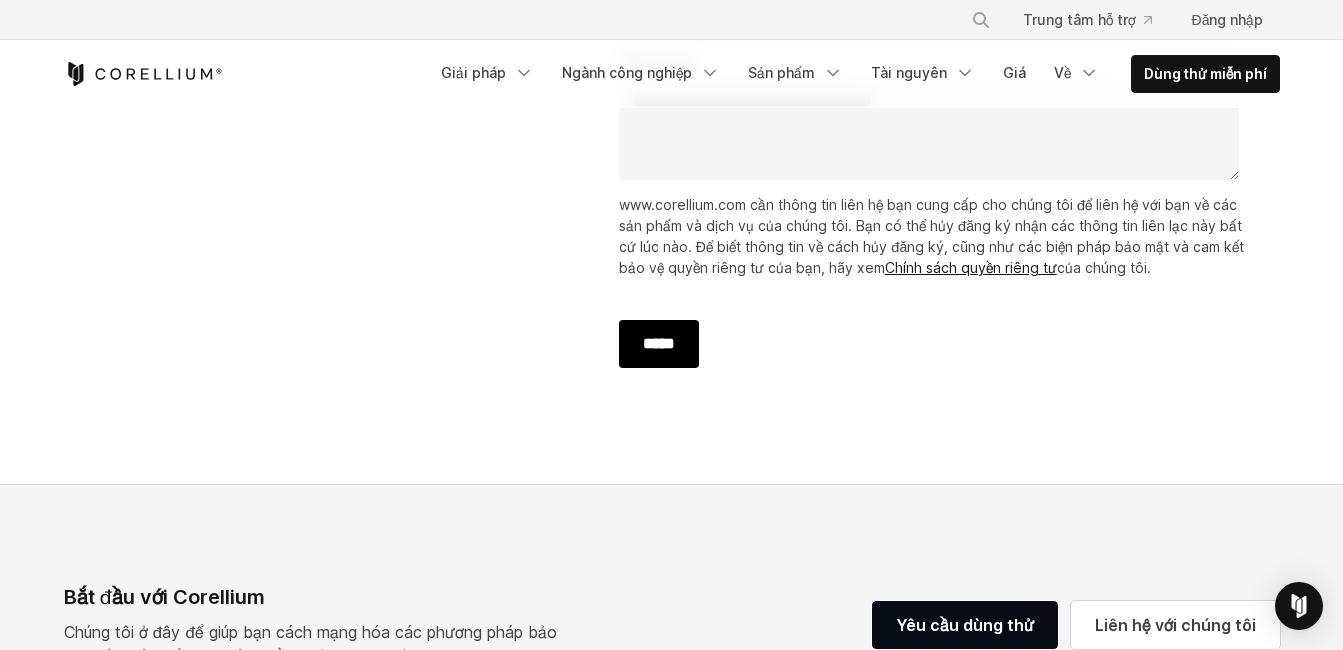 type on "**********" 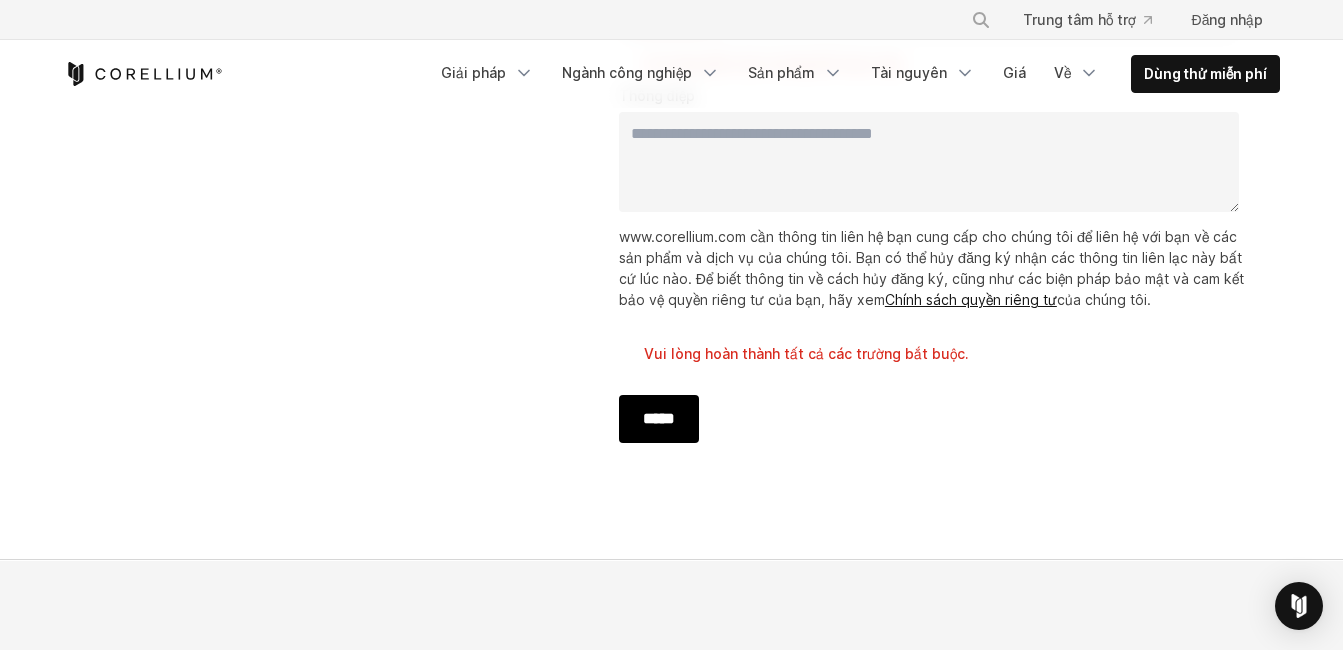 scroll, scrollTop: 365, scrollLeft: 0, axis: vertical 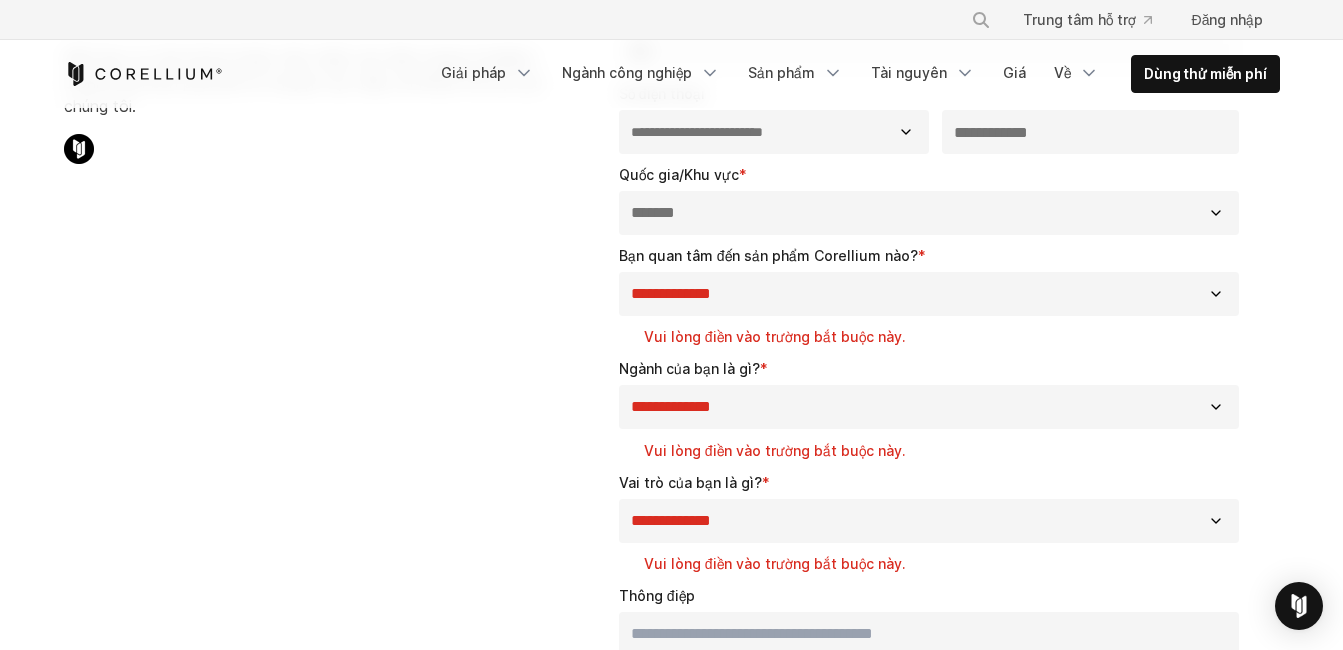 click on "**********" at bounding box center [933, 296] 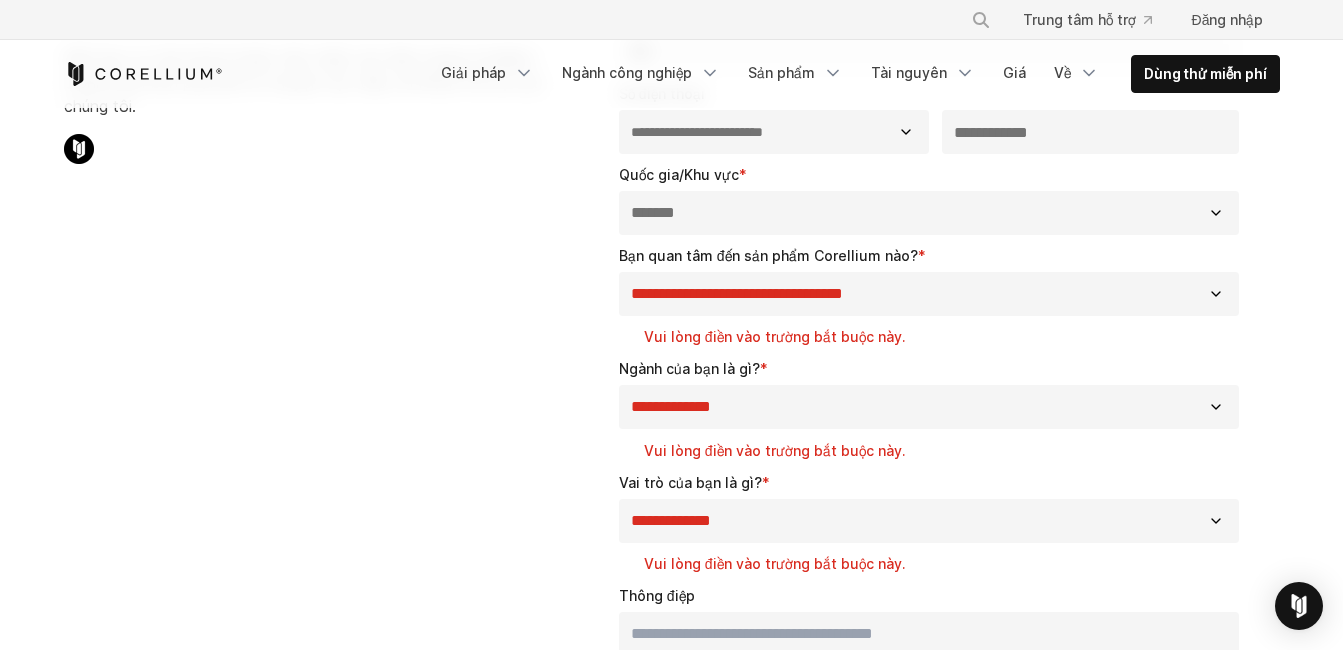 click on "**********" at bounding box center (929, 294) 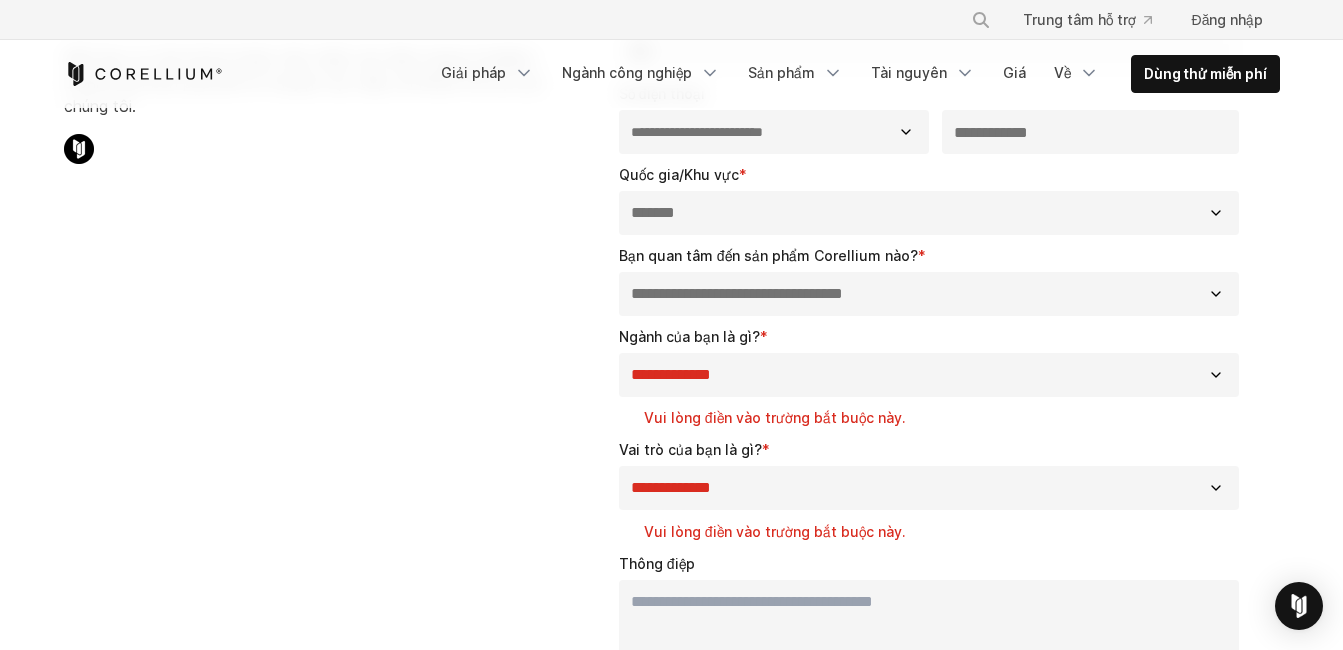 click on "**********" at bounding box center (929, 375) 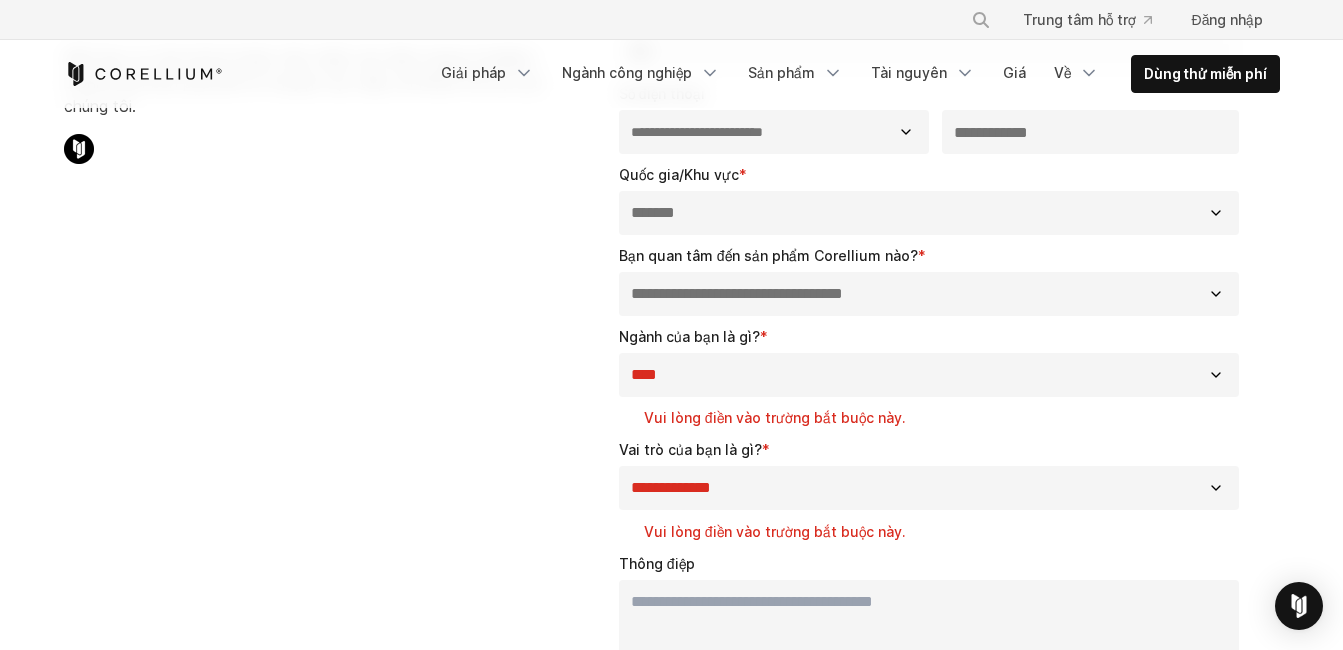 click on "**********" at bounding box center [929, 375] 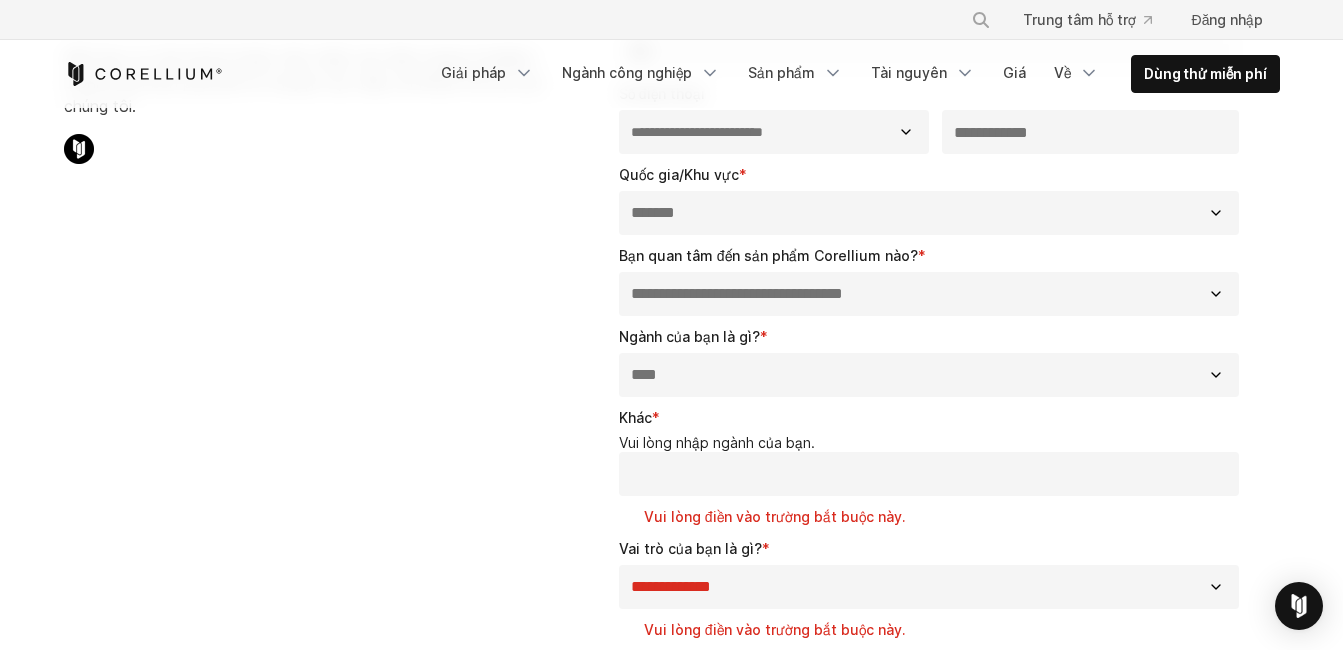 click on "Khác *" at bounding box center (929, 474) 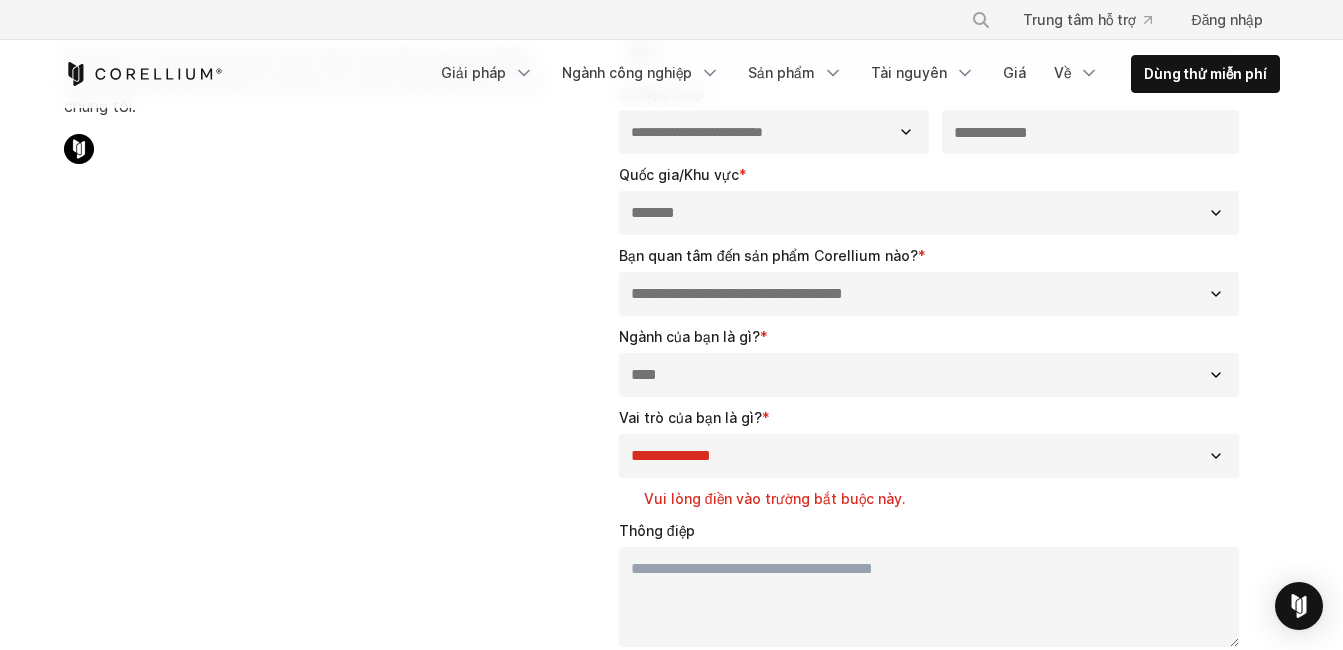 click on "**********" at bounding box center [929, 456] 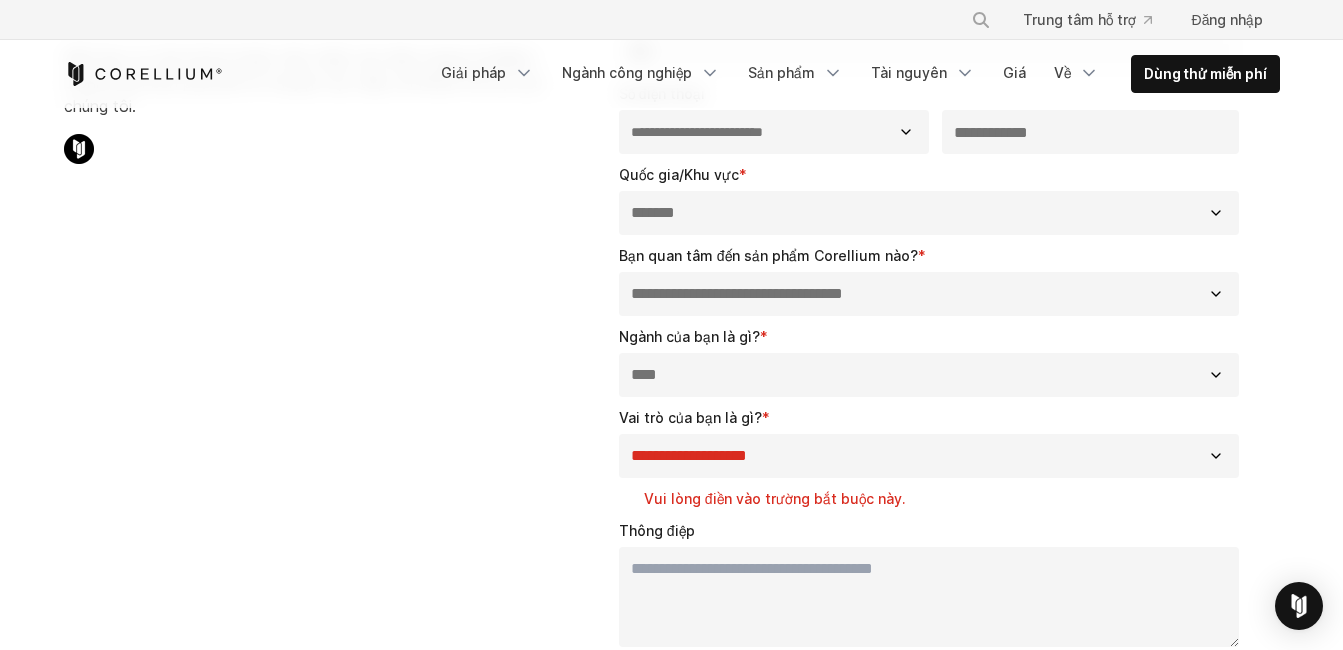 click on "**********" at bounding box center (929, 456) 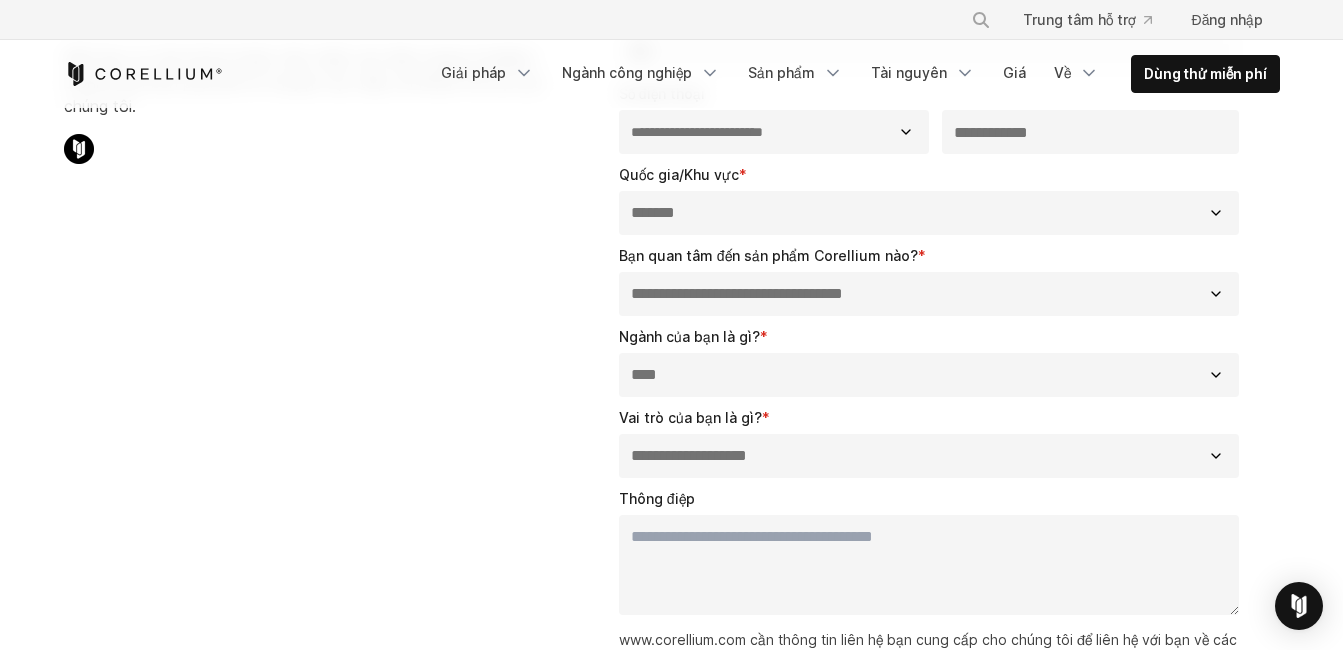 scroll, scrollTop: 565, scrollLeft: 0, axis: vertical 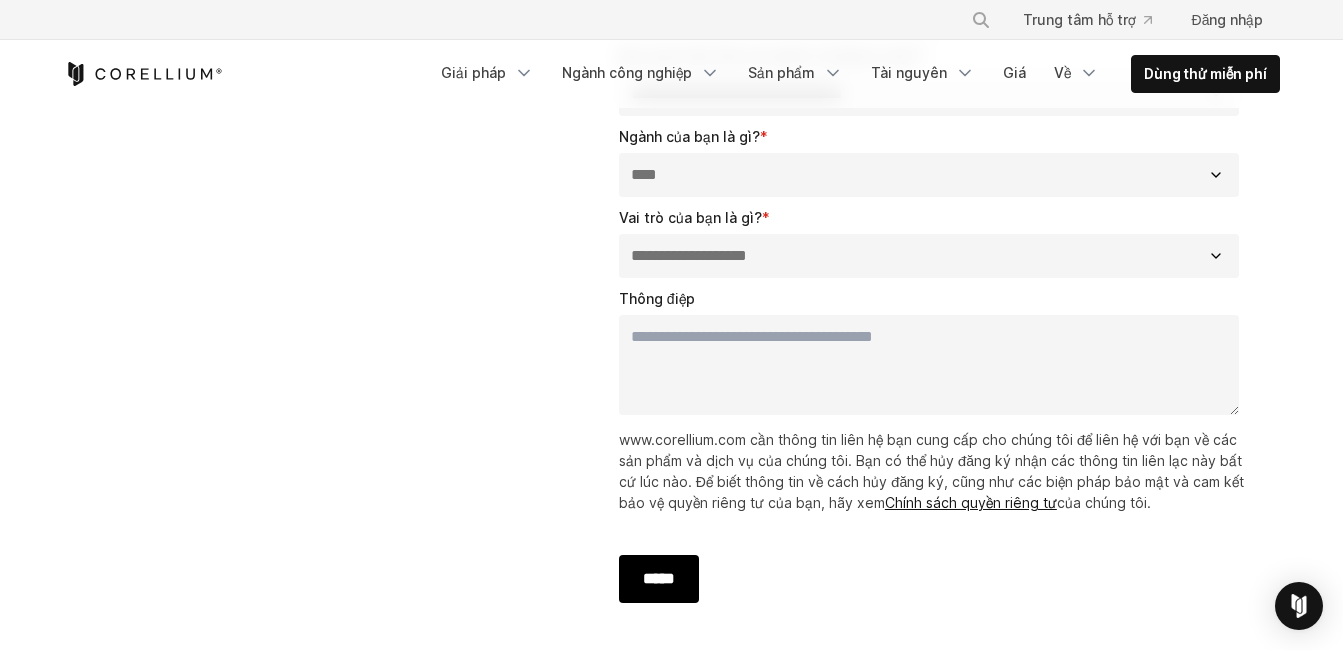 click on "******" at bounding box center [659, 579] 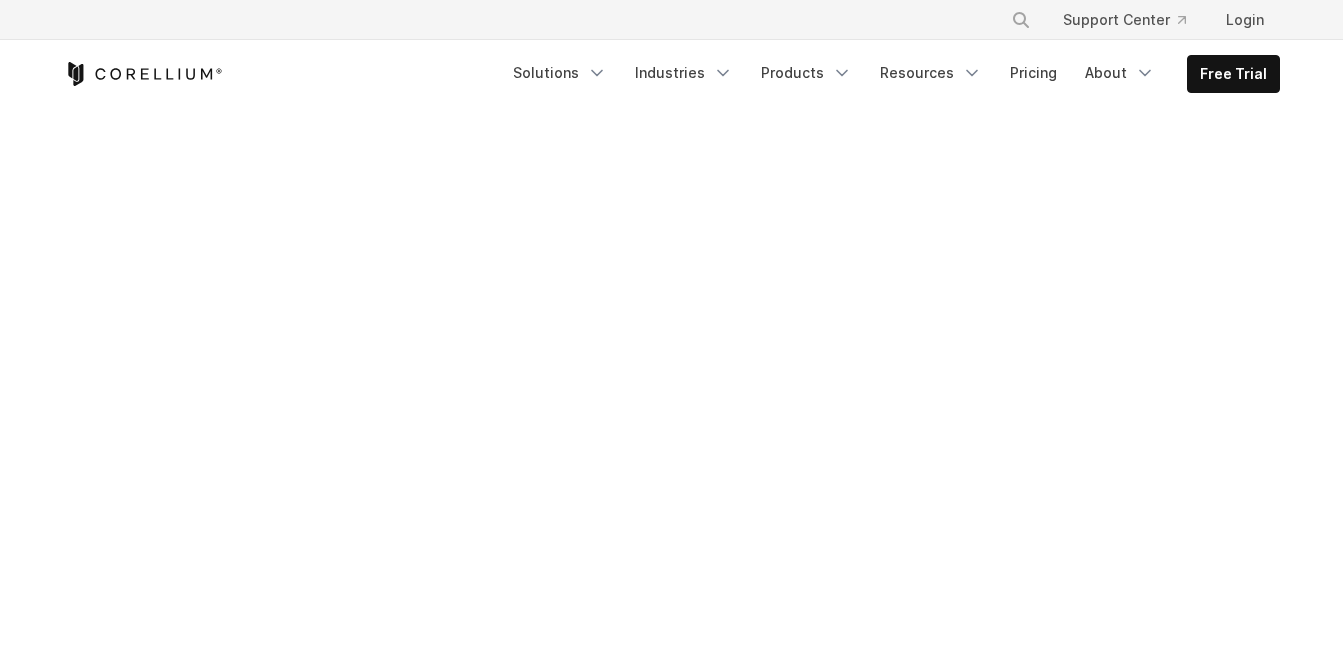 scroll, scrollTop: 0, scrollLeft: 0, axis: both 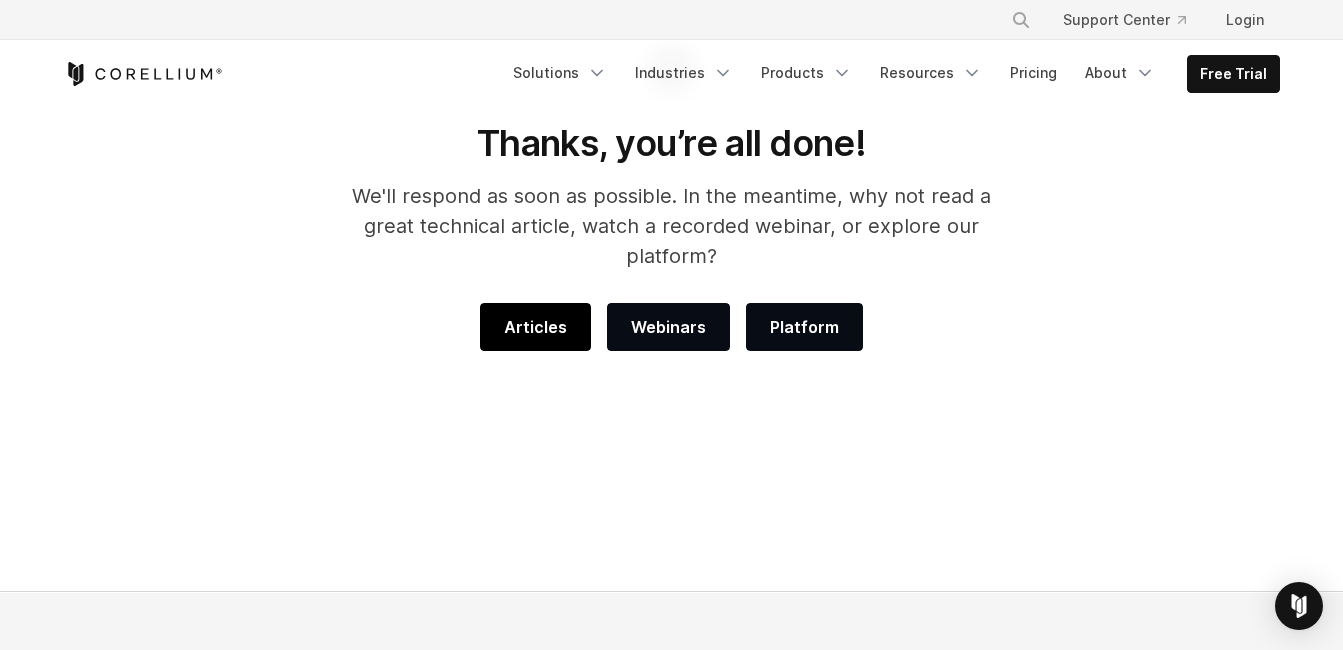 click on "Articles" at bounding box center (535, 327) 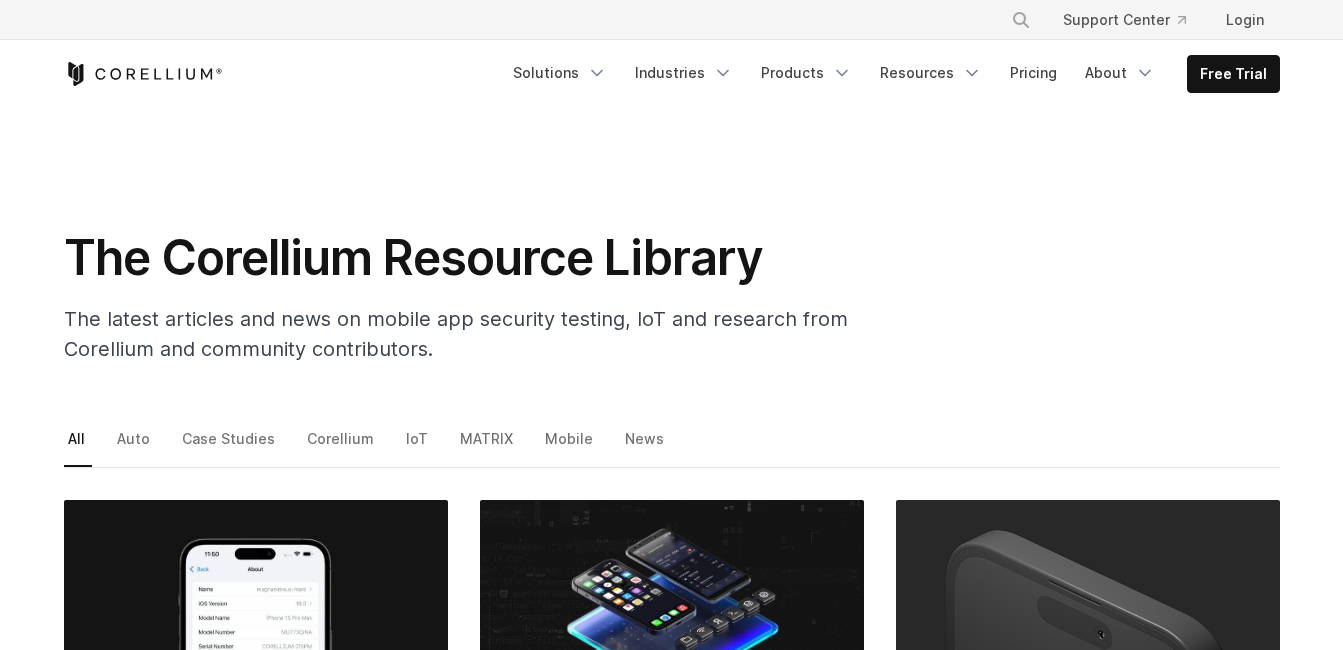 scroll, scrollTop: 0, scrollLeft: 0, axis: both 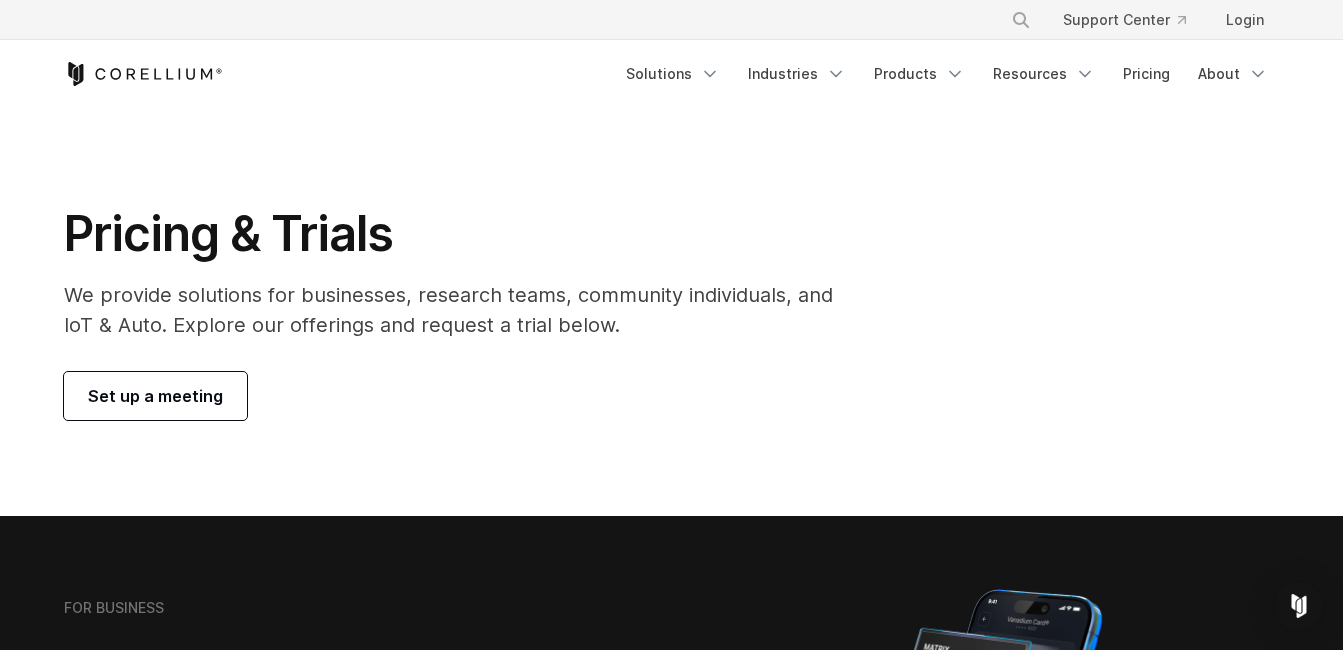 click on "Set up a meeting" at bounding box center [155, 396] 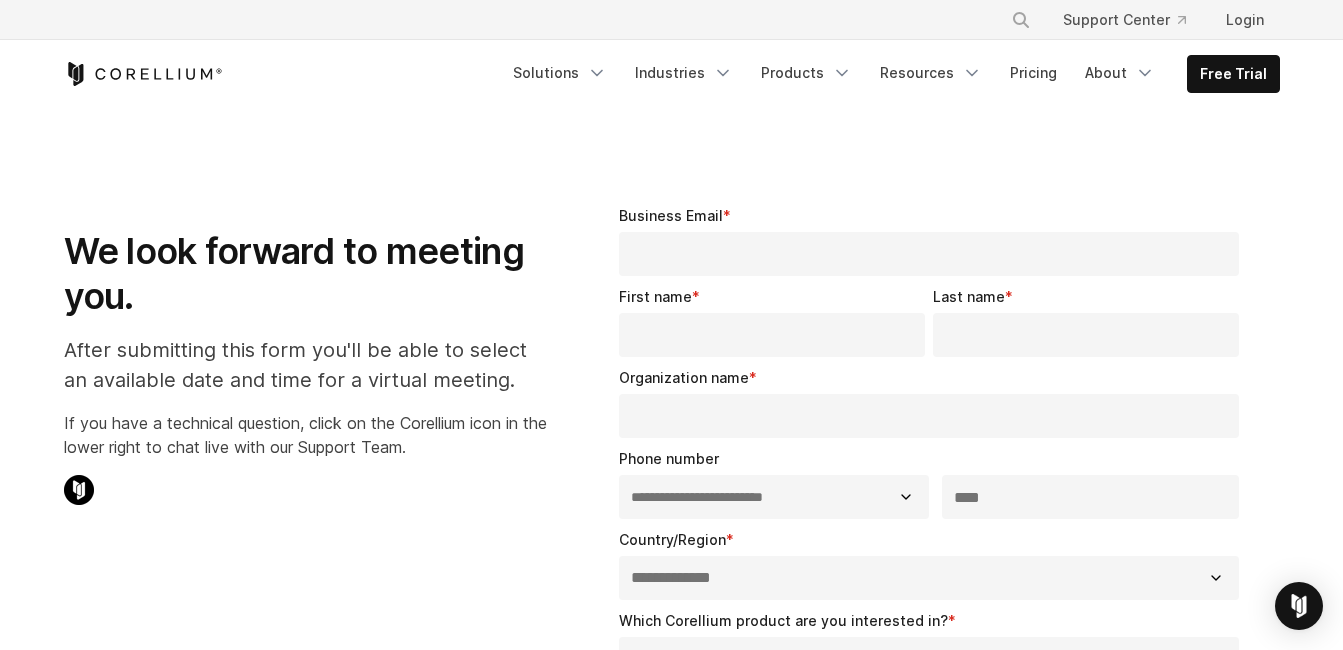 select on "**" 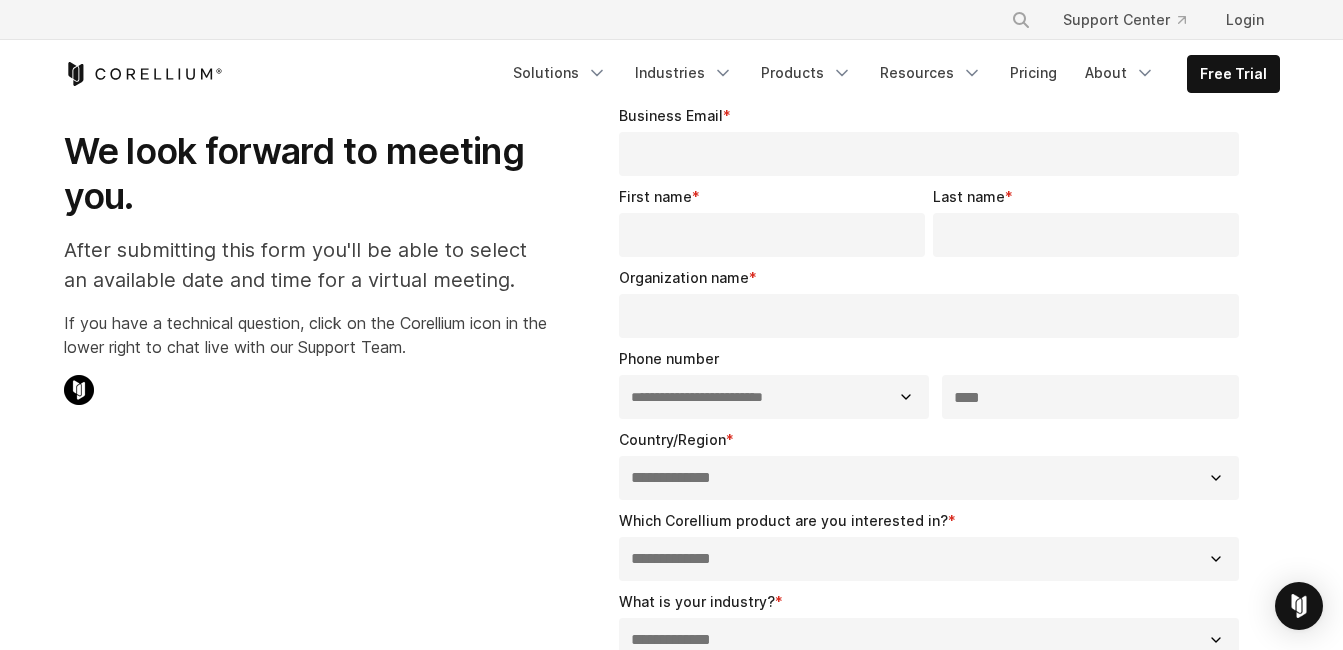 scroll, scrollTop: 0, scrollLeft: 0, axis: both 